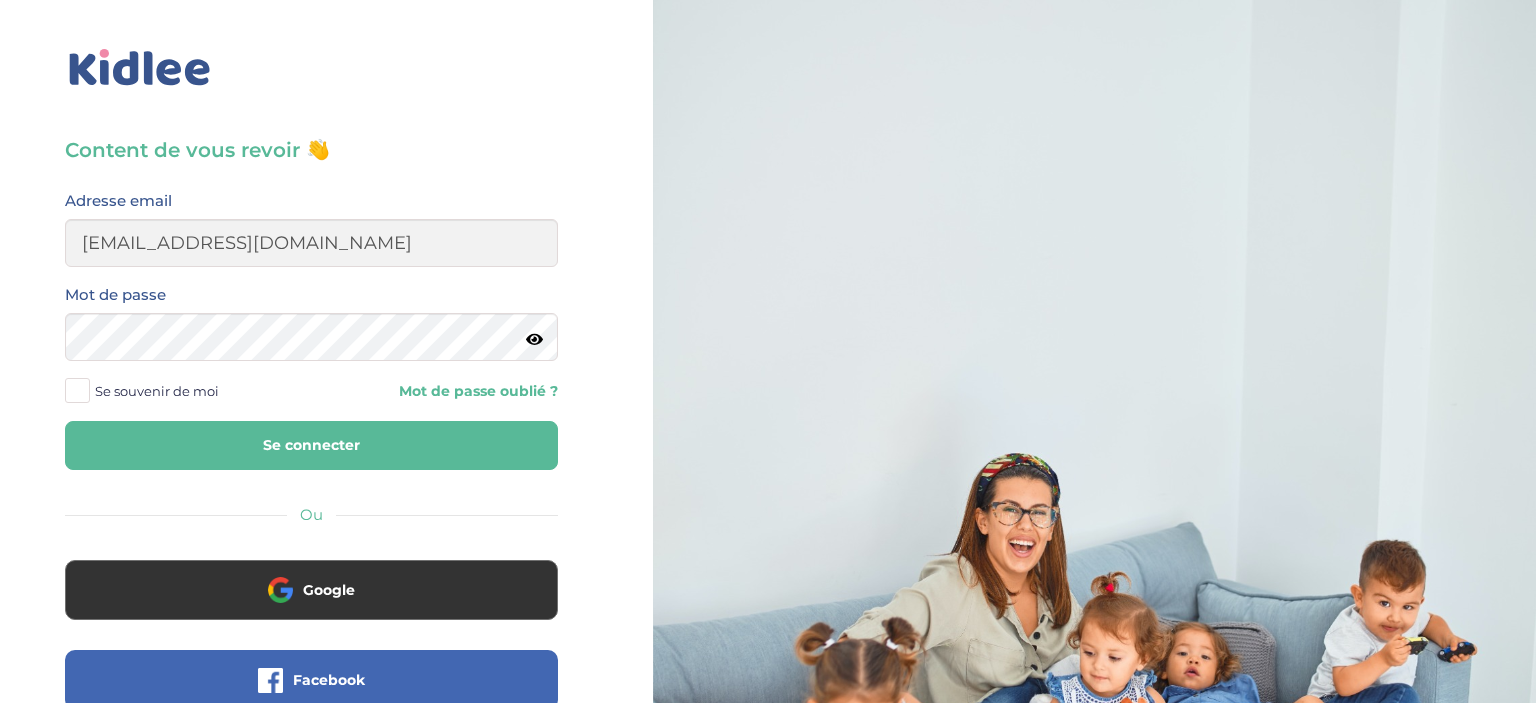 scroll, scrollTop: 0, scrollLeft: 0, axis: both 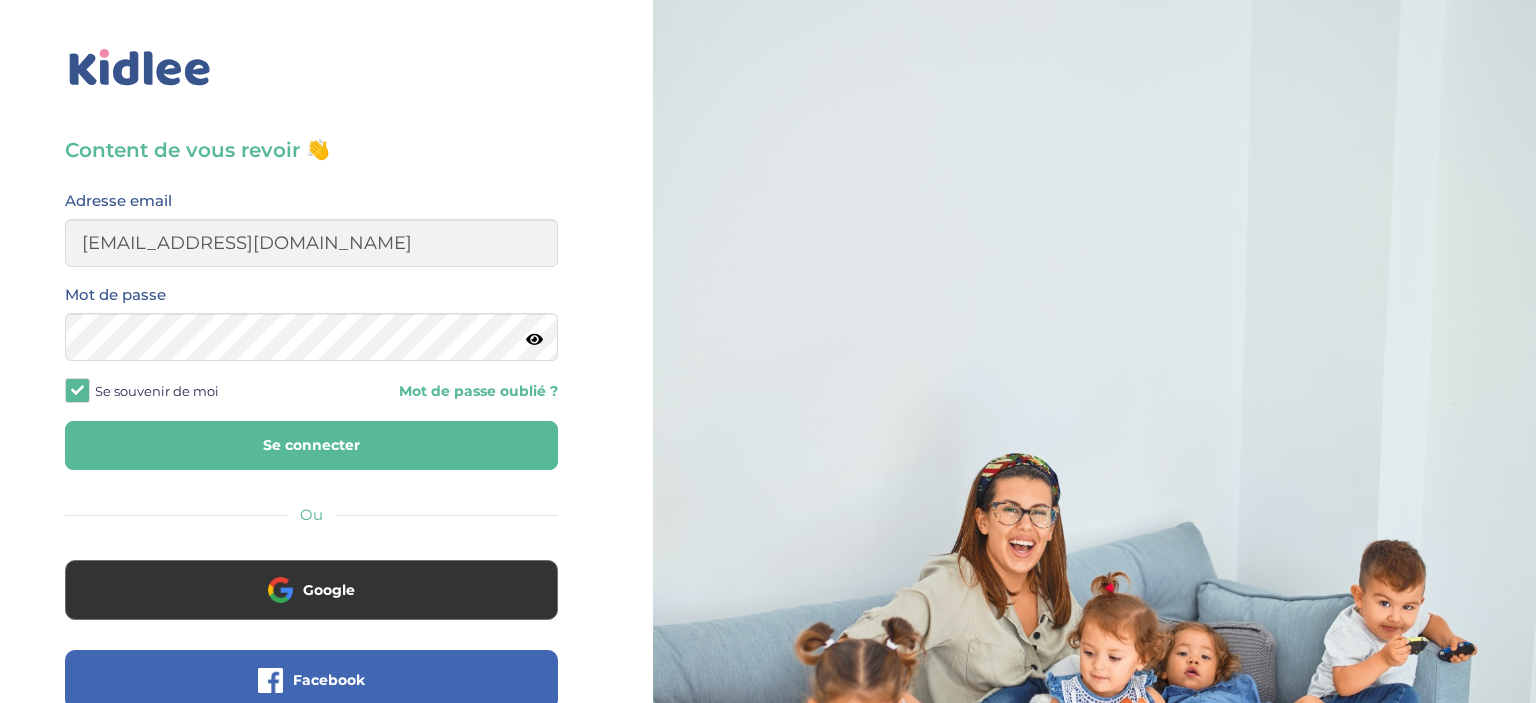 click on "Se connecter" at bounding box center (311, 445) 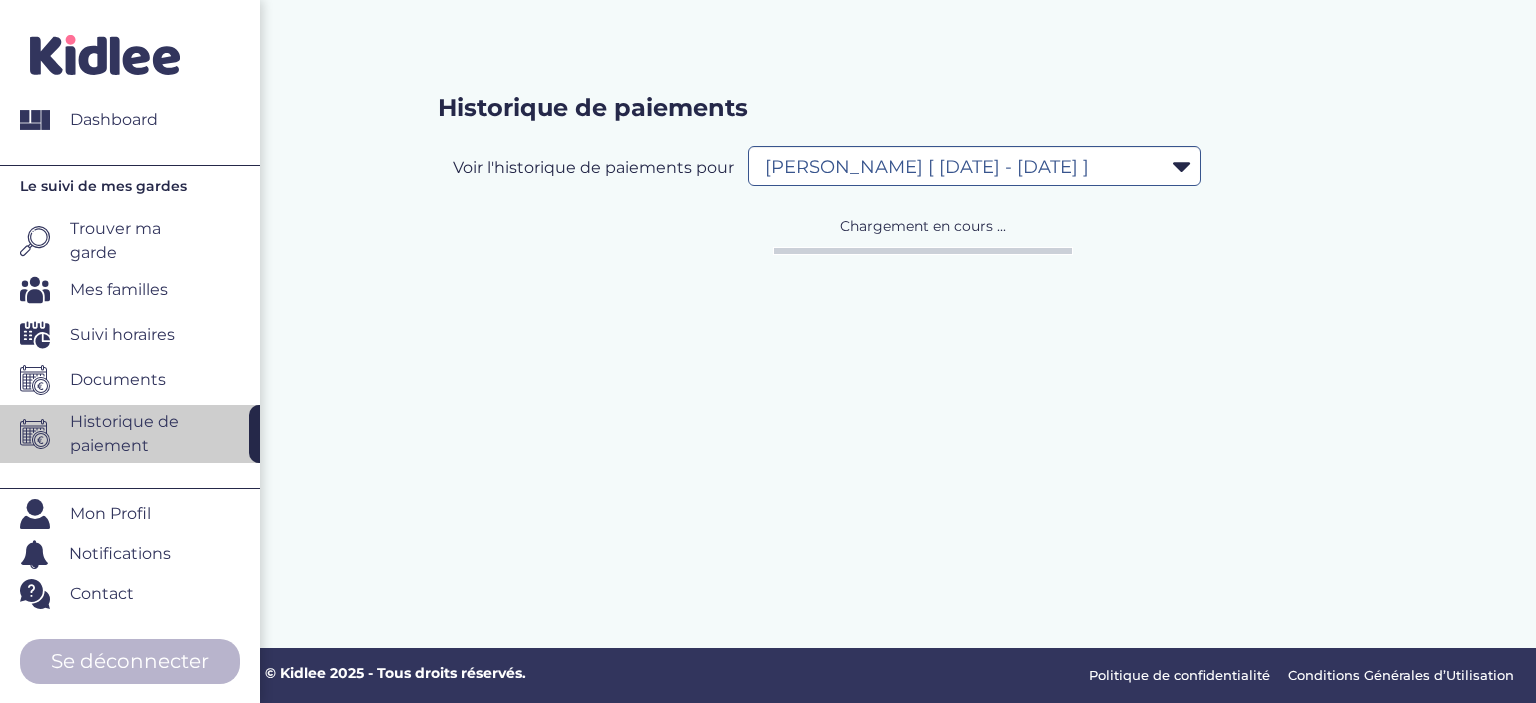 select on "1187" 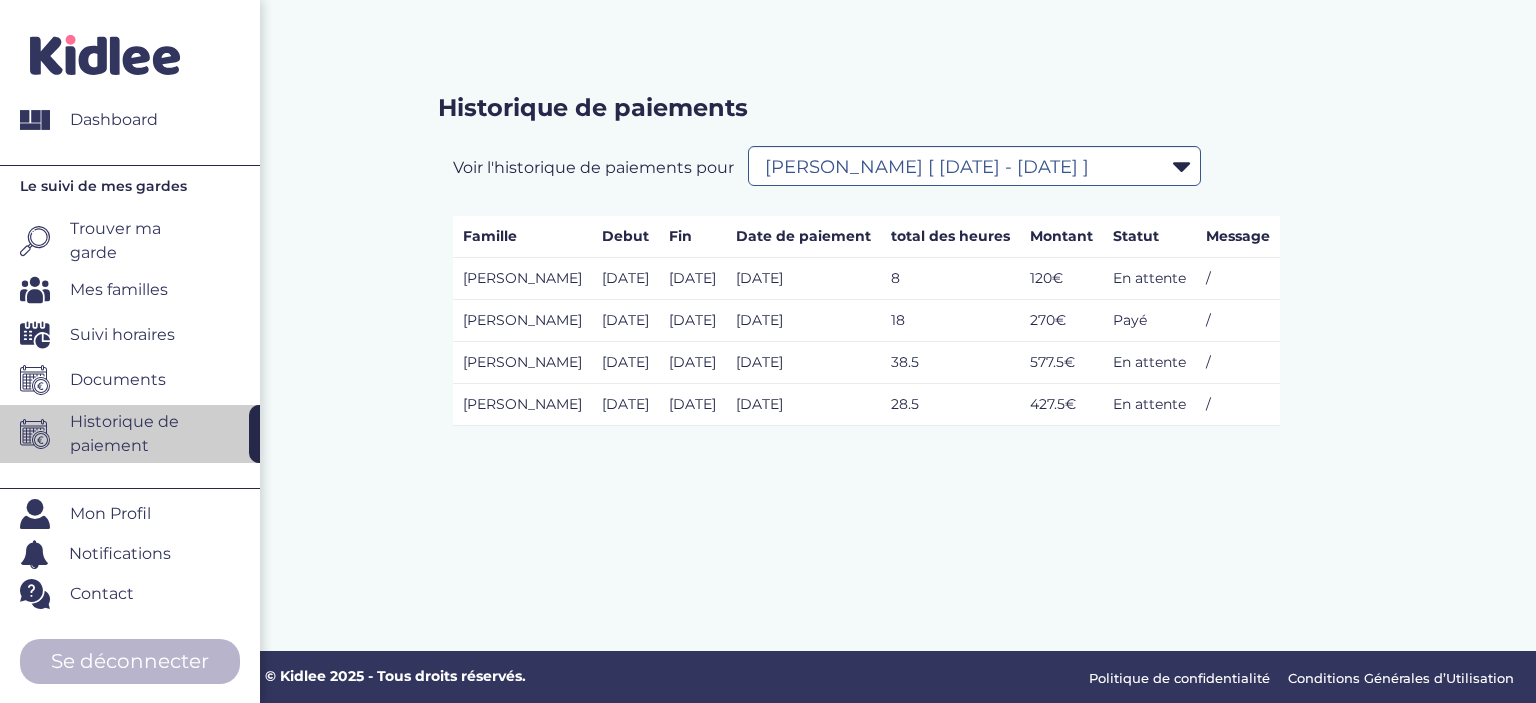 click on "Suivi horaires" at bounding box center [122, 335] 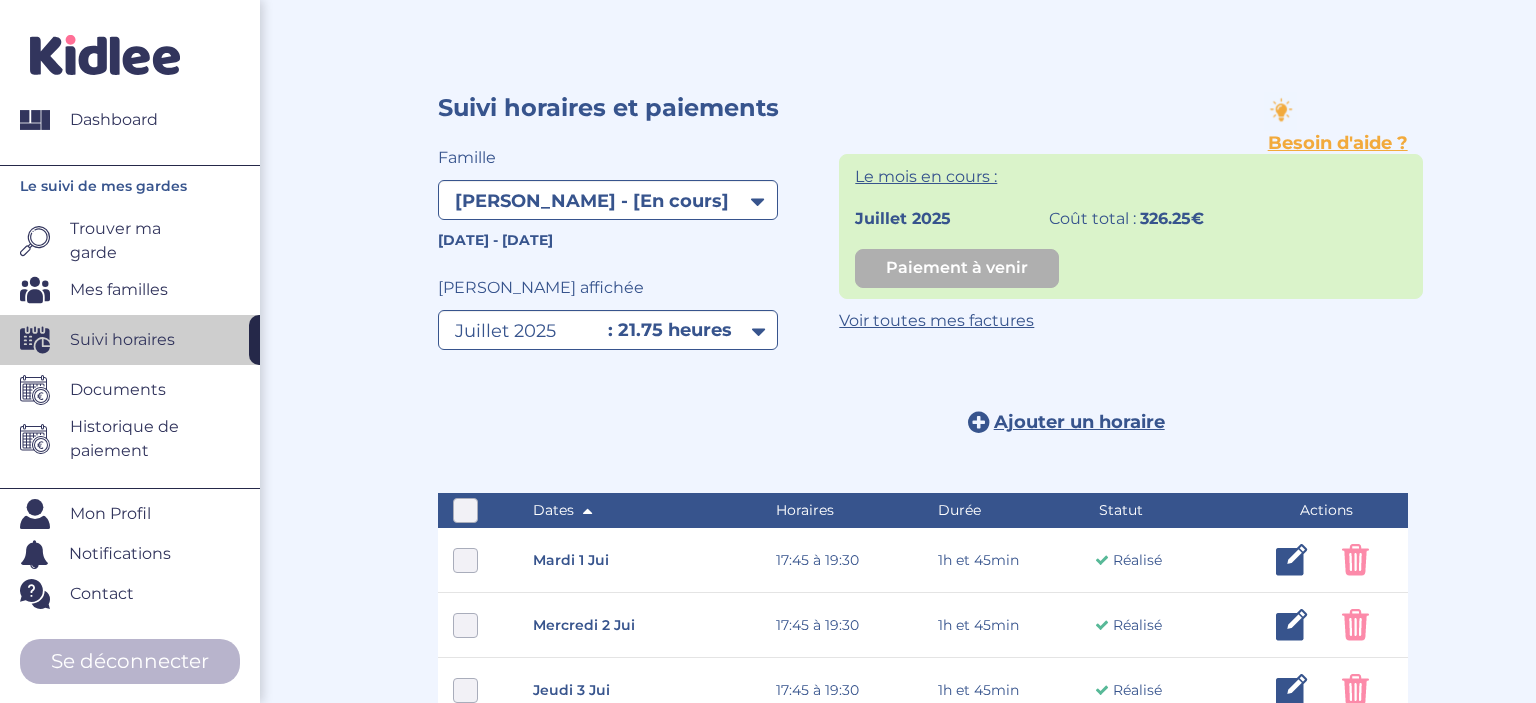 select on "1722" 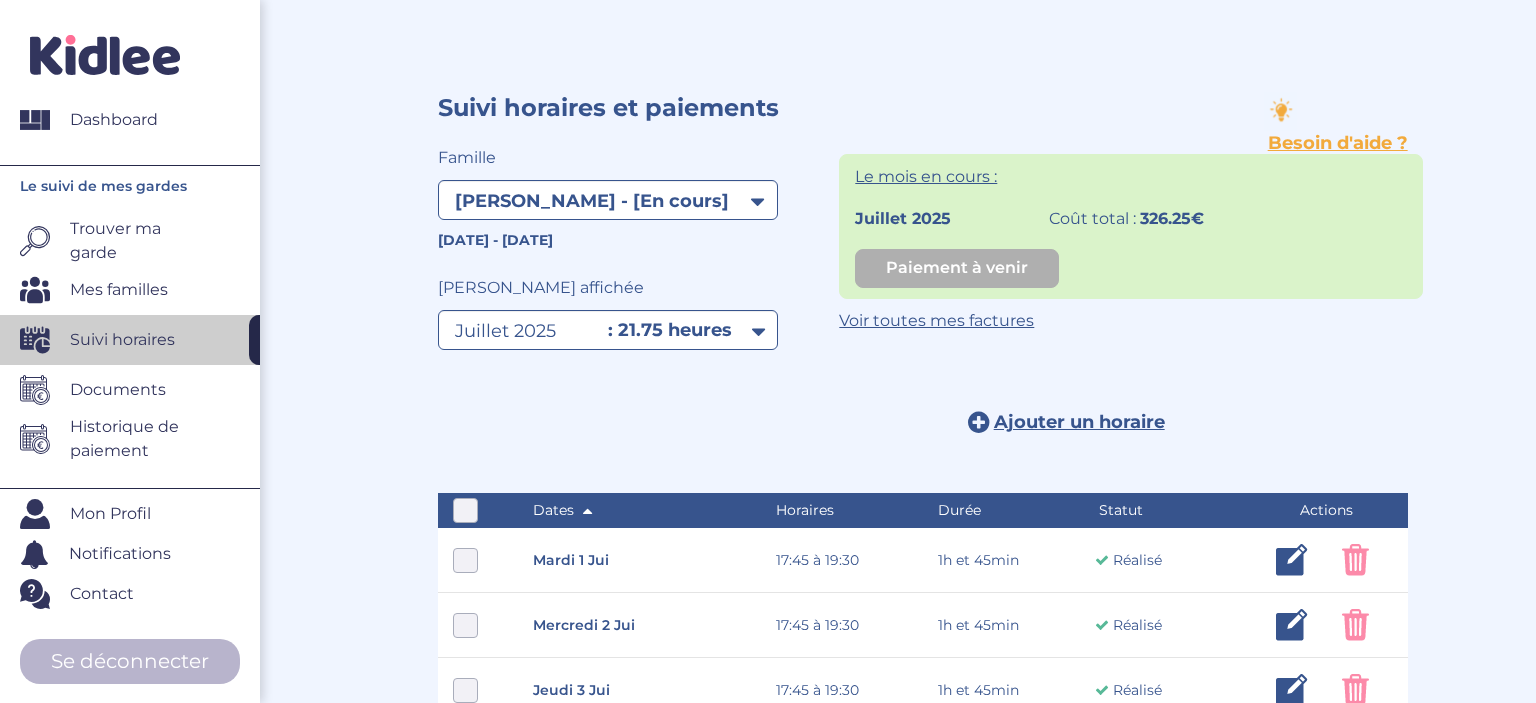 click on "Historique de paiement" at bounding box center (132, 439) 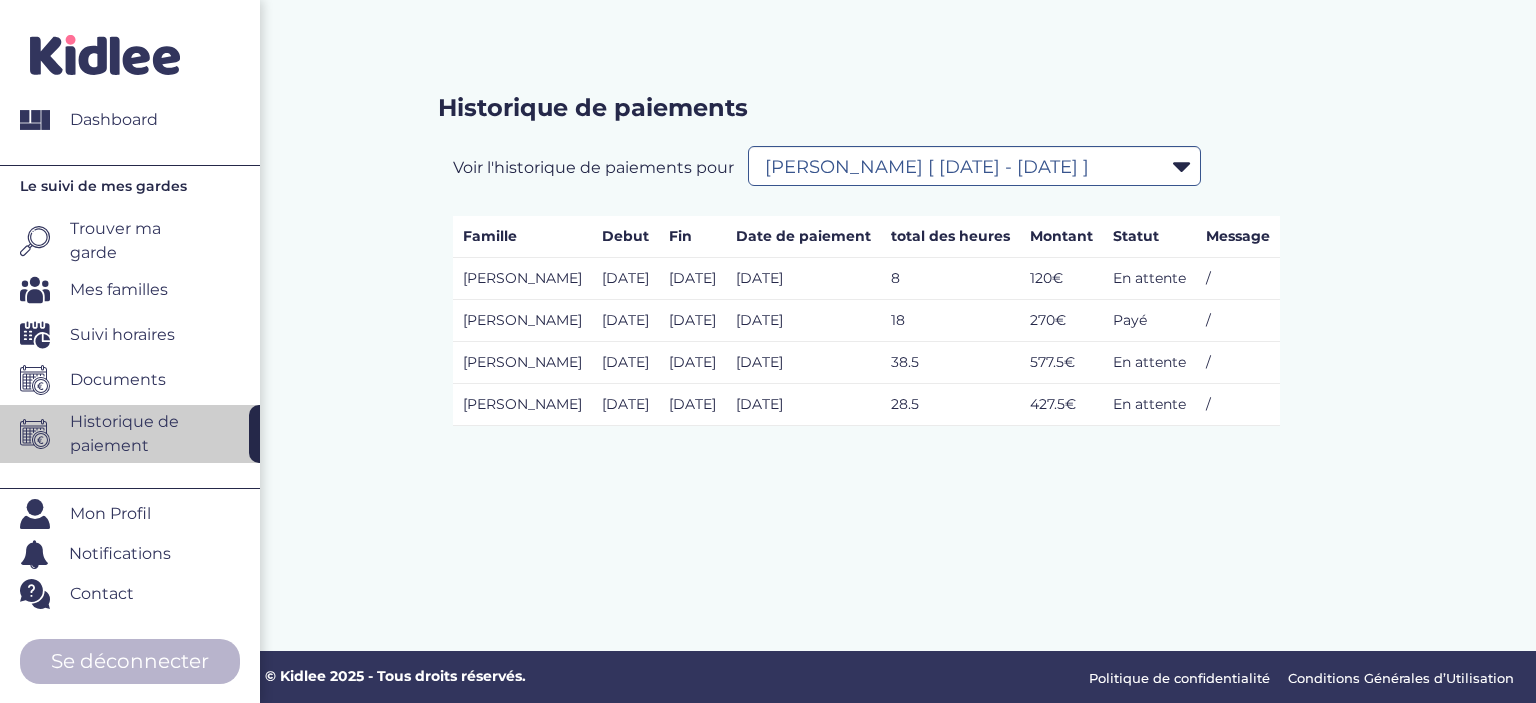 select on "1187" 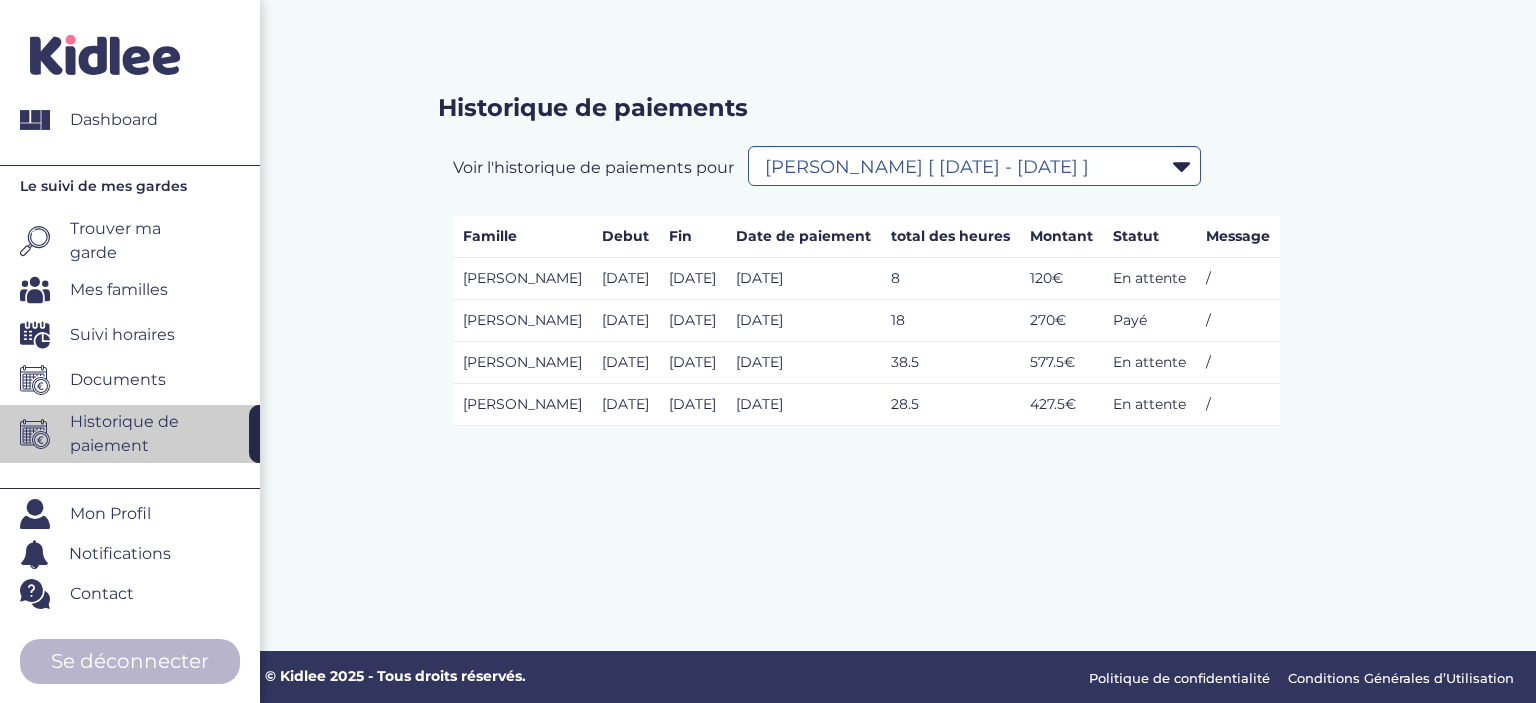 click on "Documents" at bounding box center (118, 380) 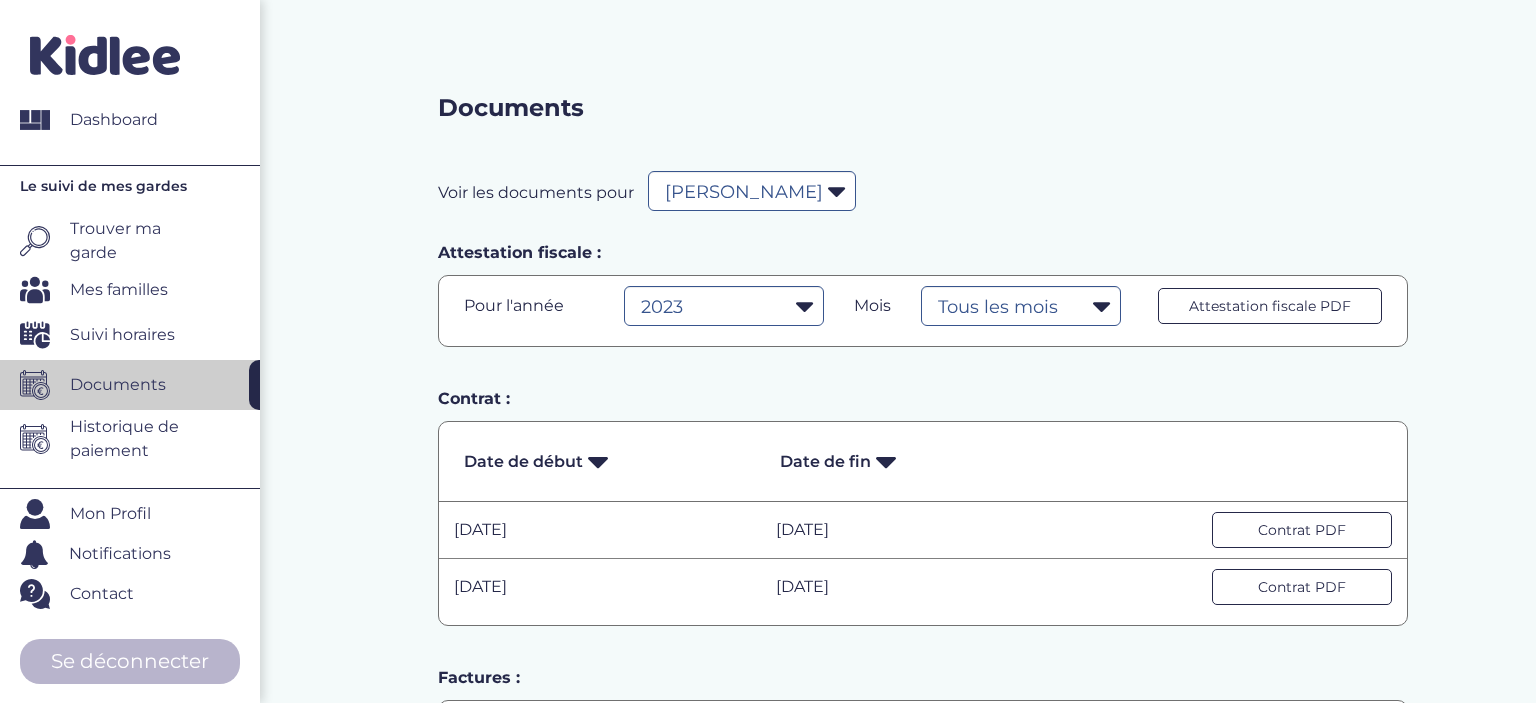select on "1179" 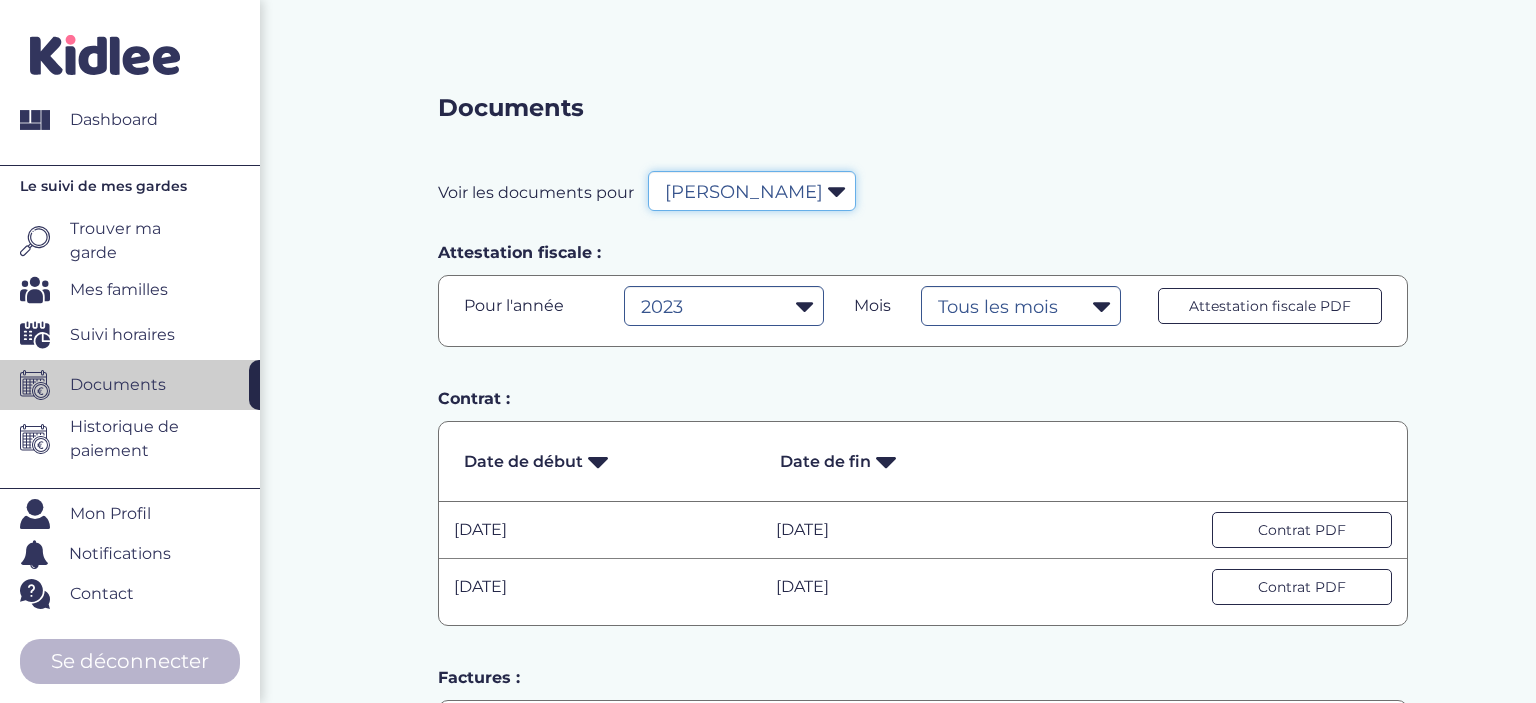 click on "Filtrer par Famille
DASSA Yamina
Carton Charlotte
Mebarki Yasmine
Windsor Joannes Marguerite" at bounding box center (752, 191) 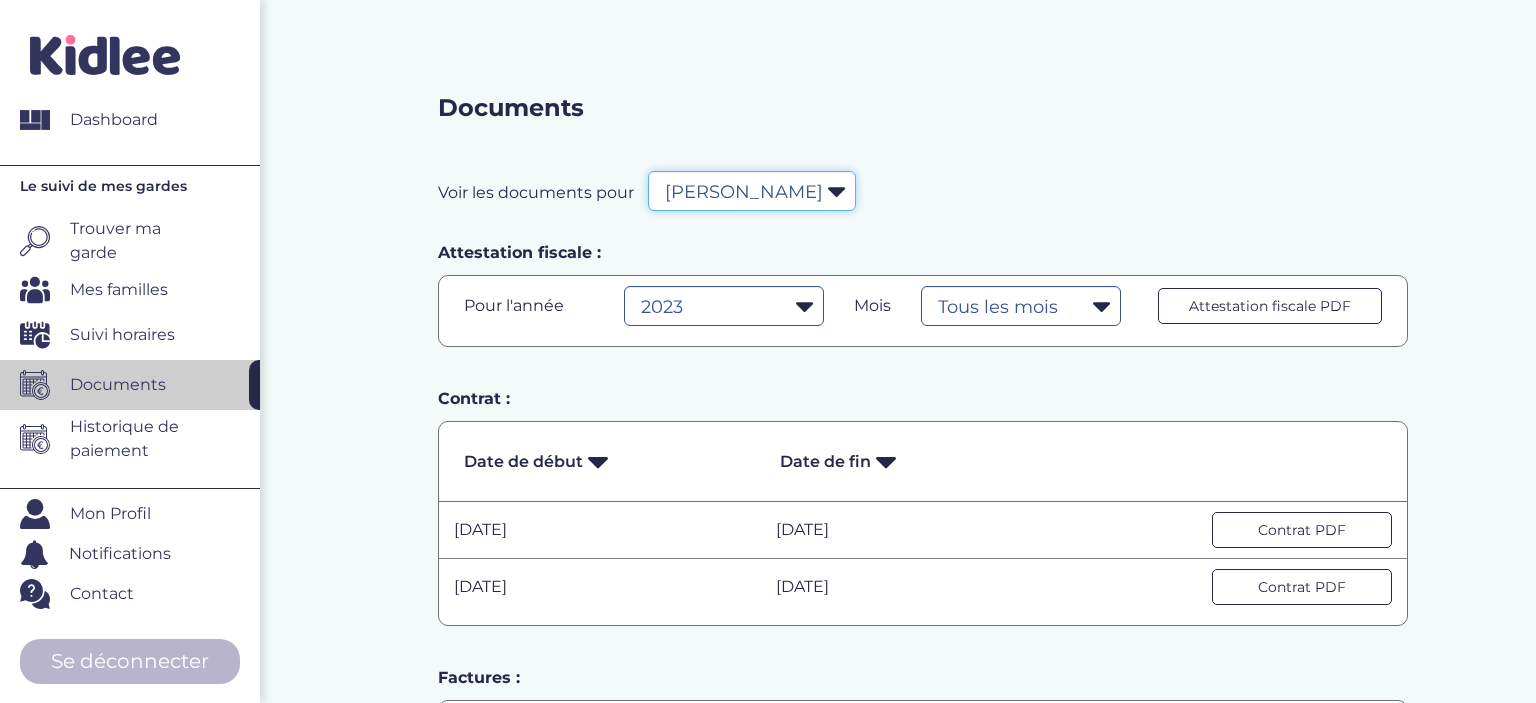 select on "5579" 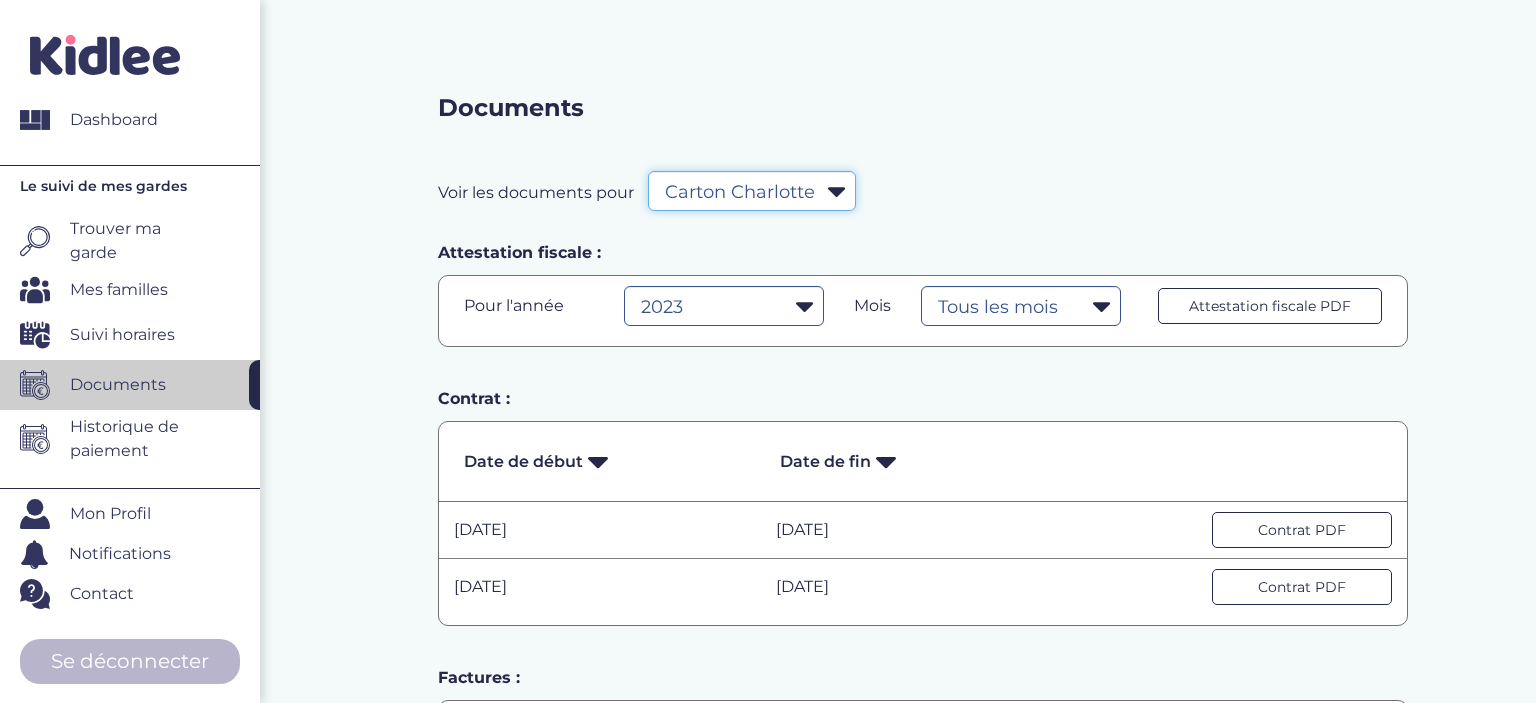 click on "Carton Charlotte" at bounding box center [0, 0] 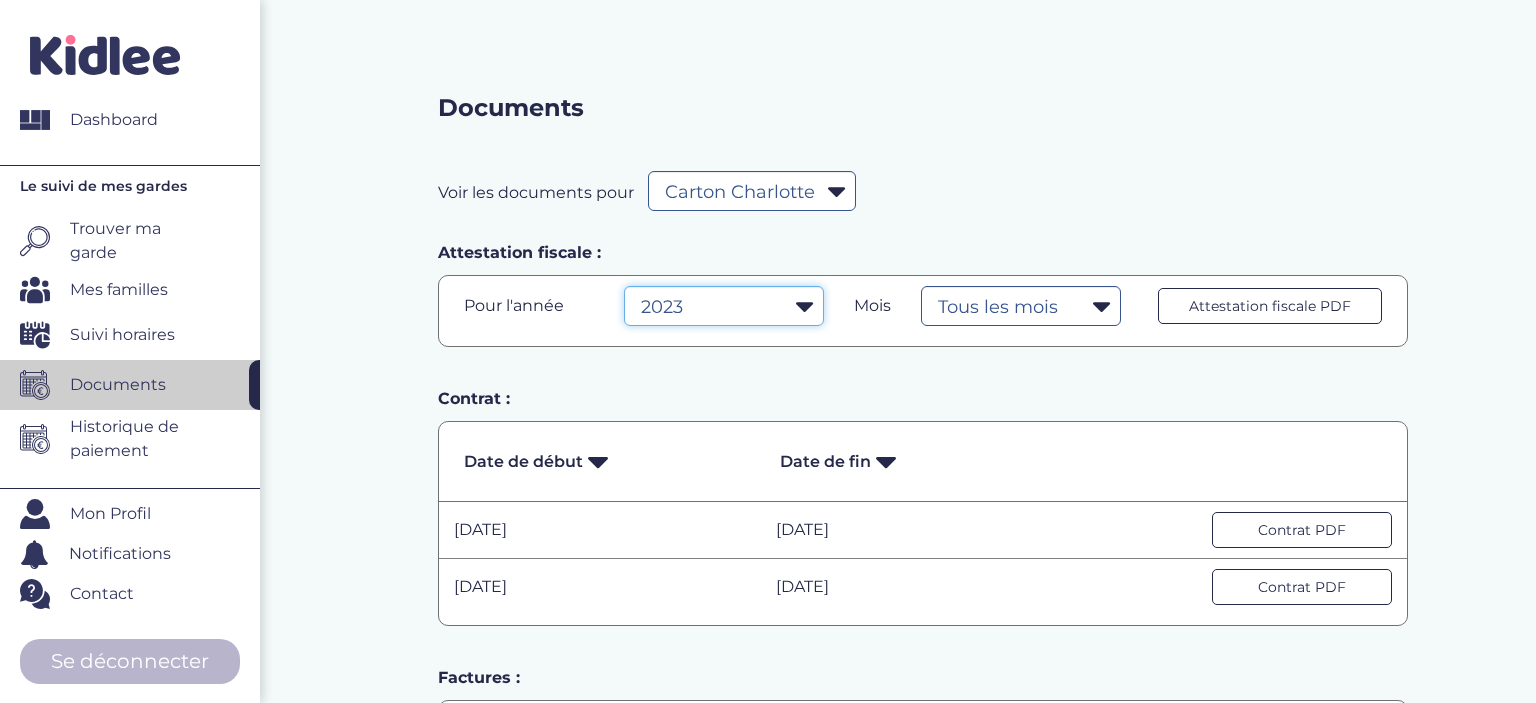 click on "2023
2024
2025" at bounding box center [724, 306] 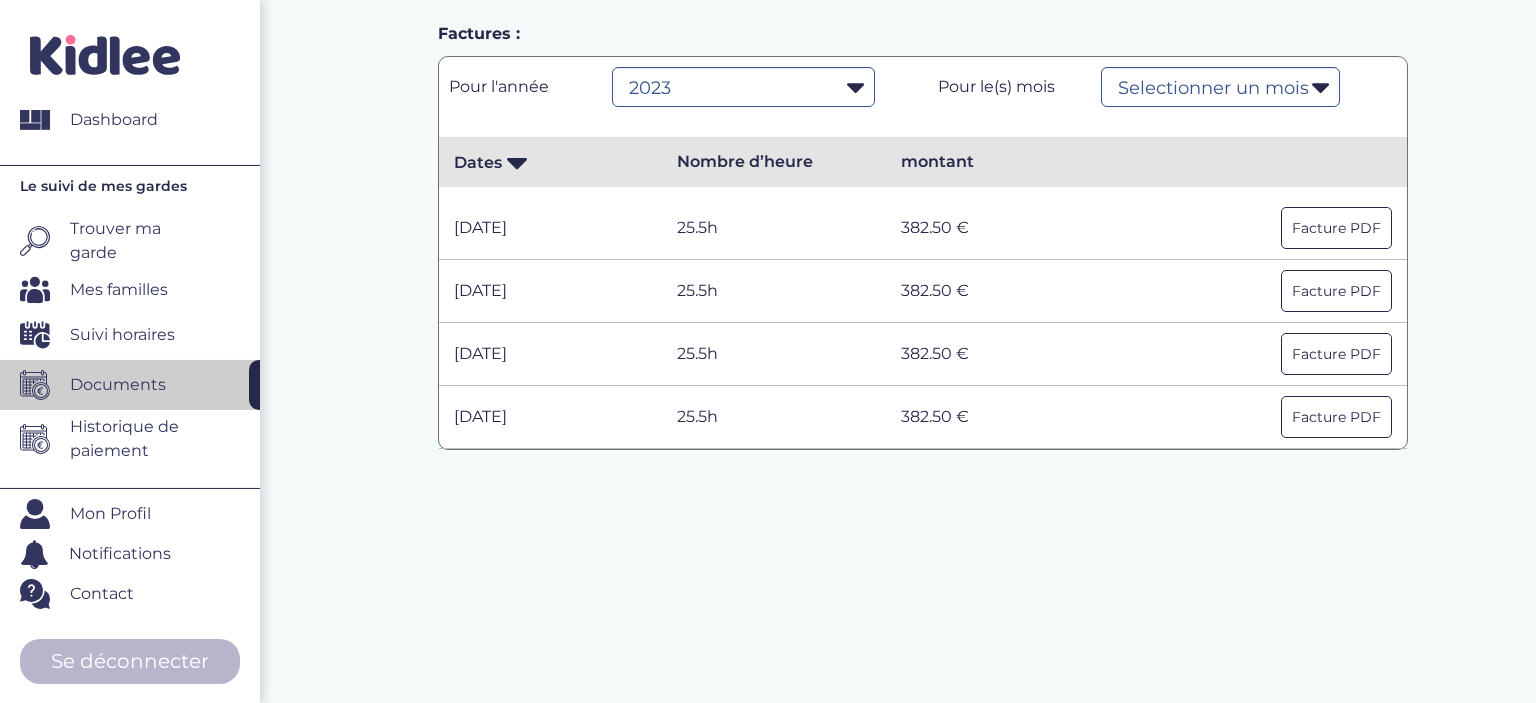 scroll, scrollTop: 693, scrollLeft: 0, axis: vertical 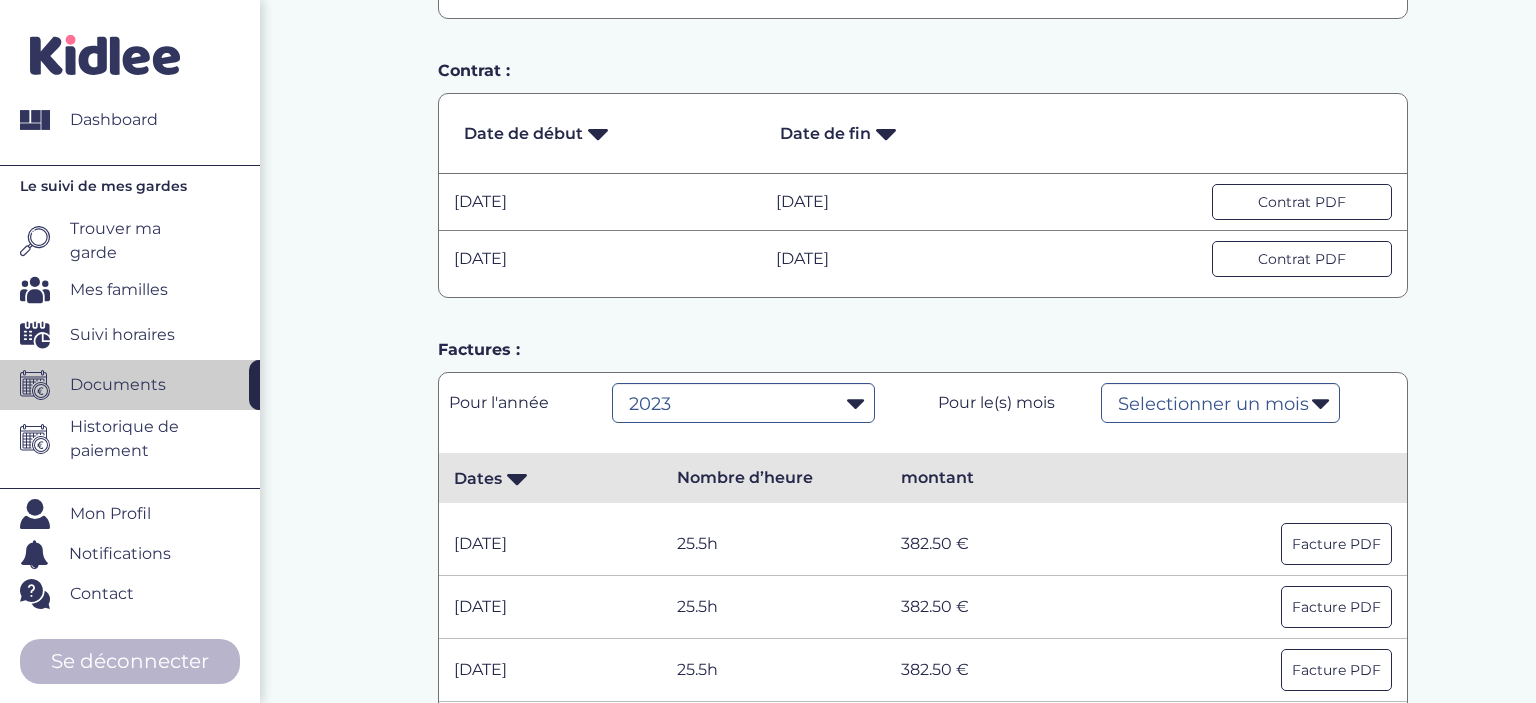 click on "Suivi horaires" at bounding box center [122, 335] 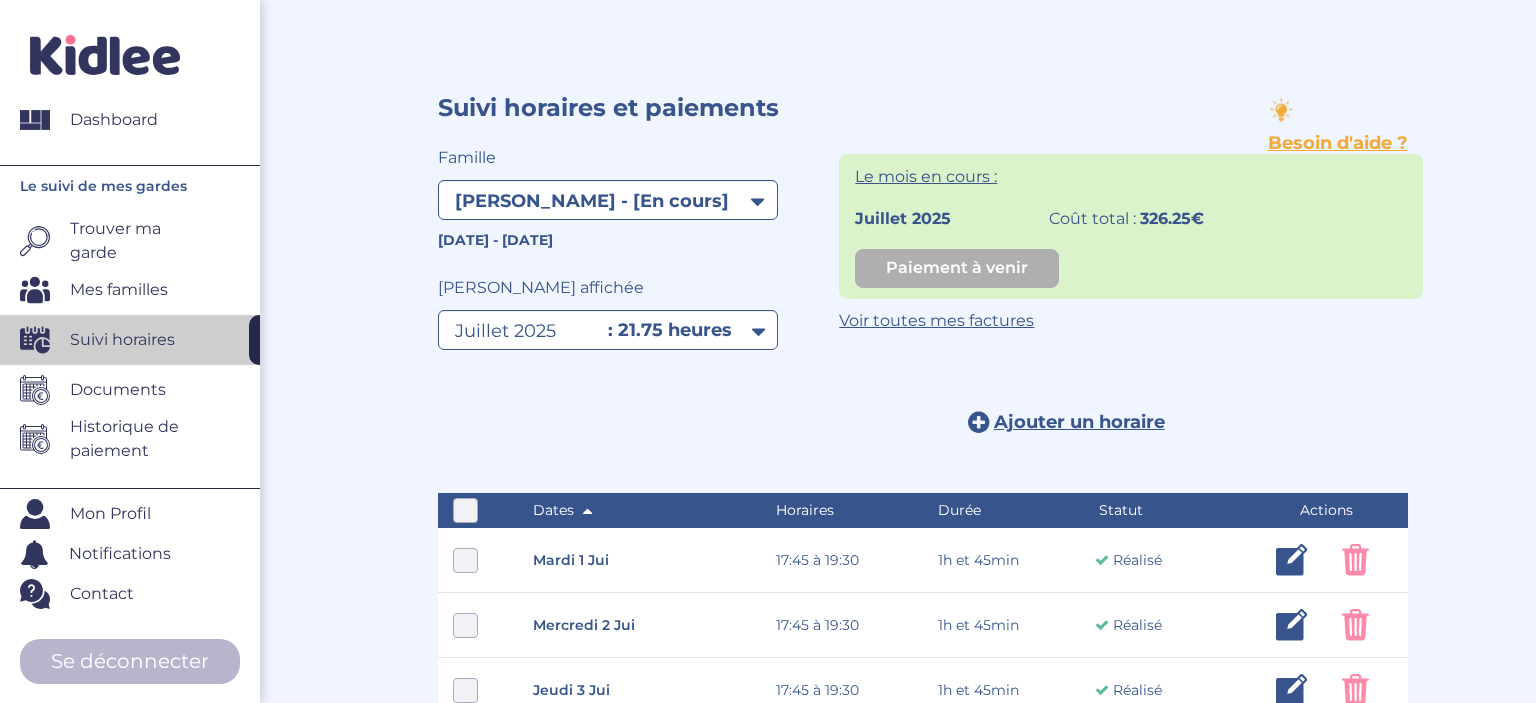 select on "1722" 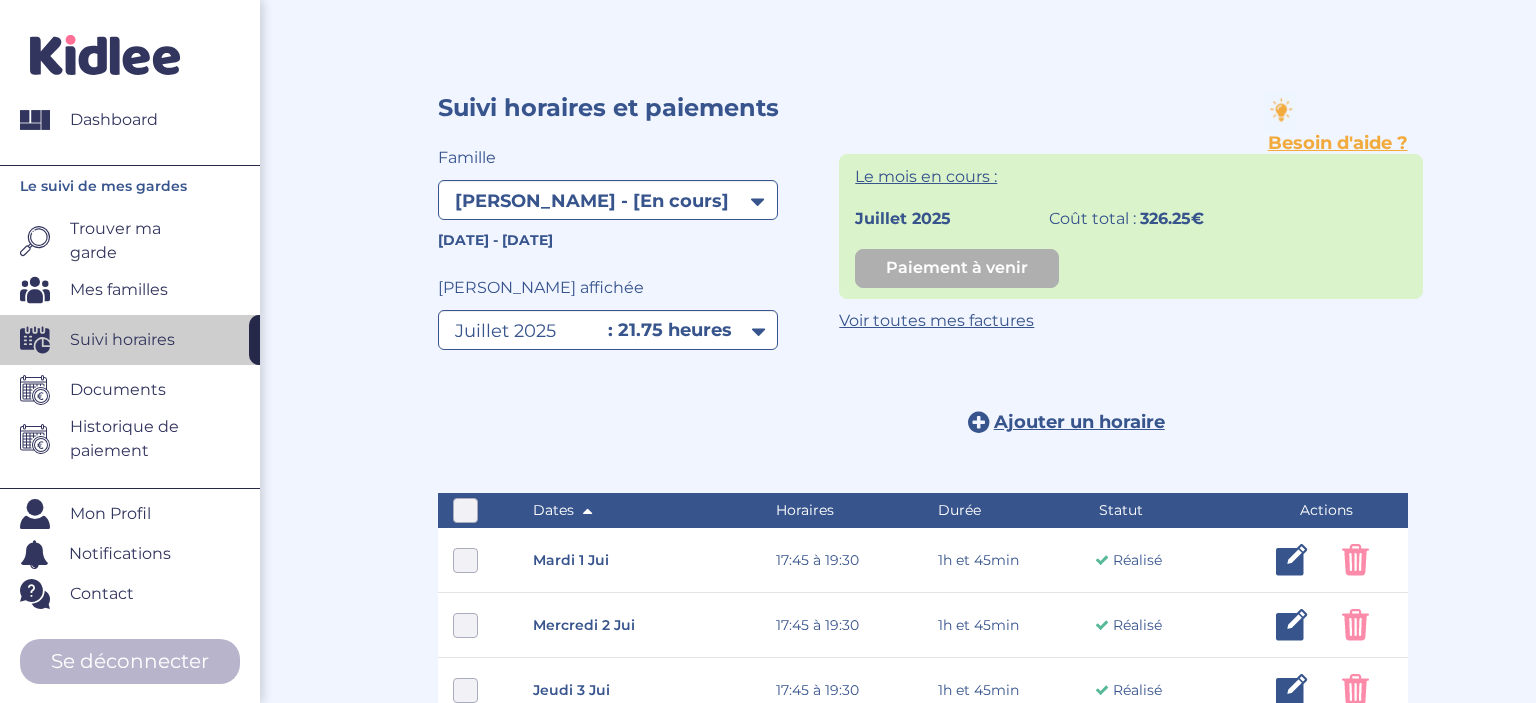 click on "Mon Profil" at bounding box center [140, 514] 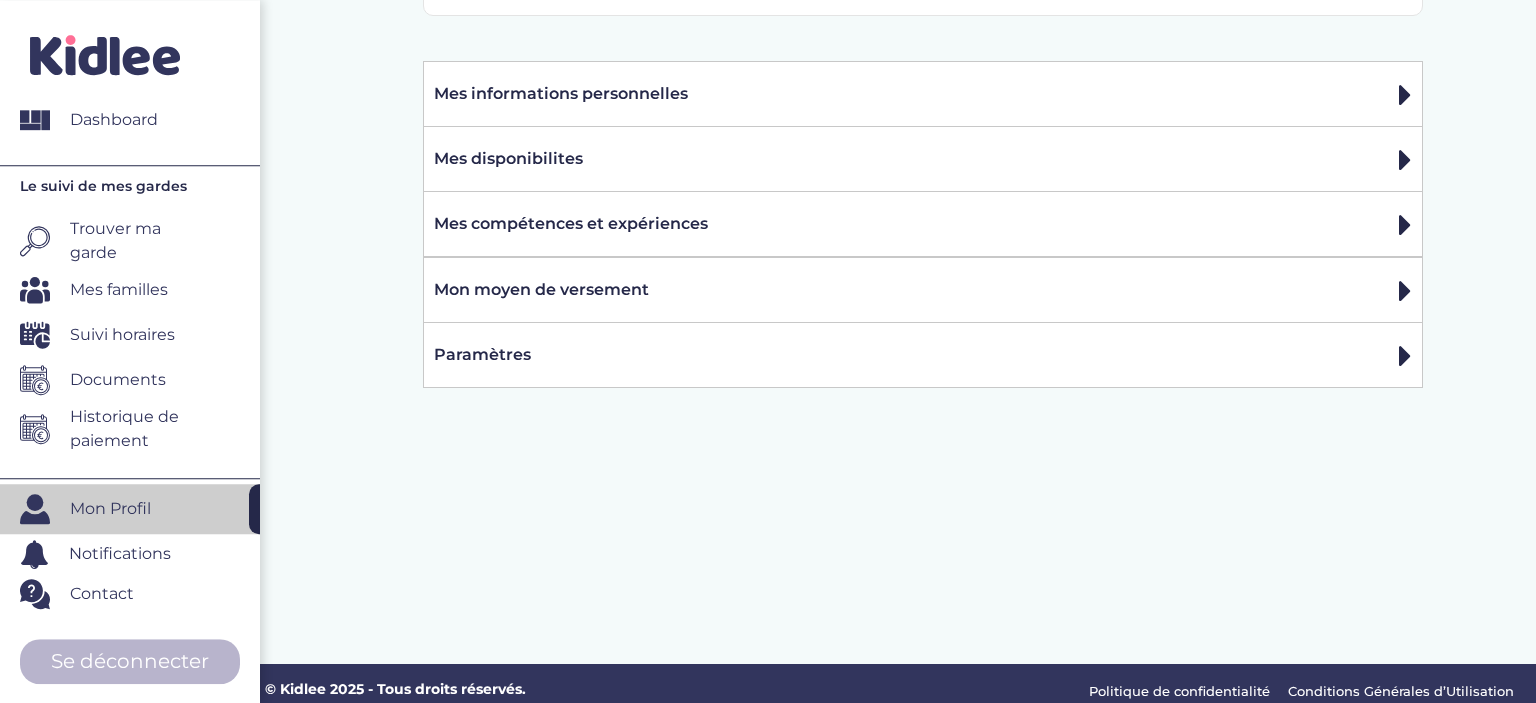 scroll, scrollTop: 1364, scrollLeft: 0, axis: vertical 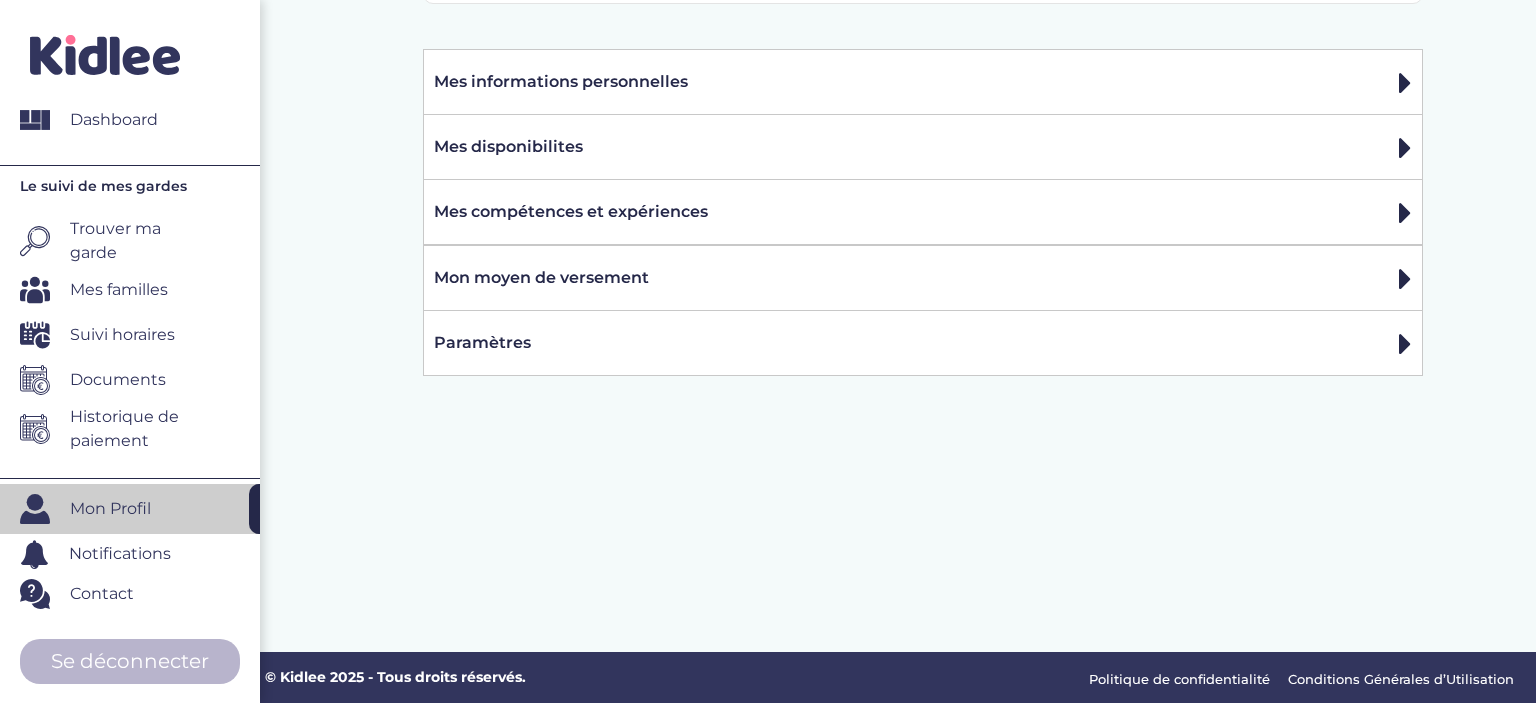 click on "Mes familles" at bounding box center (140, 290) 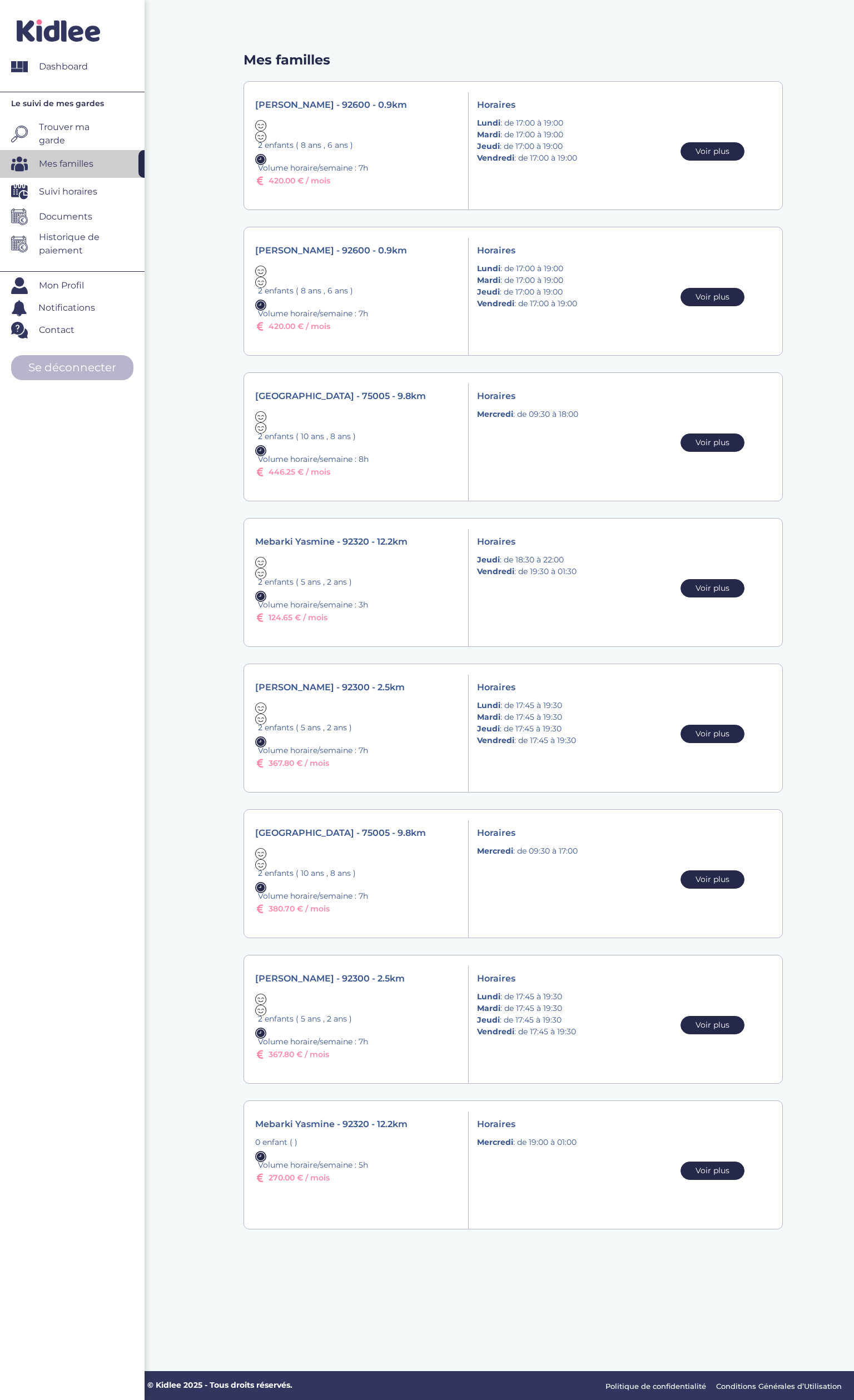 scroll, scrollTop: 1009, scrollLeft: 0, axis: vertical 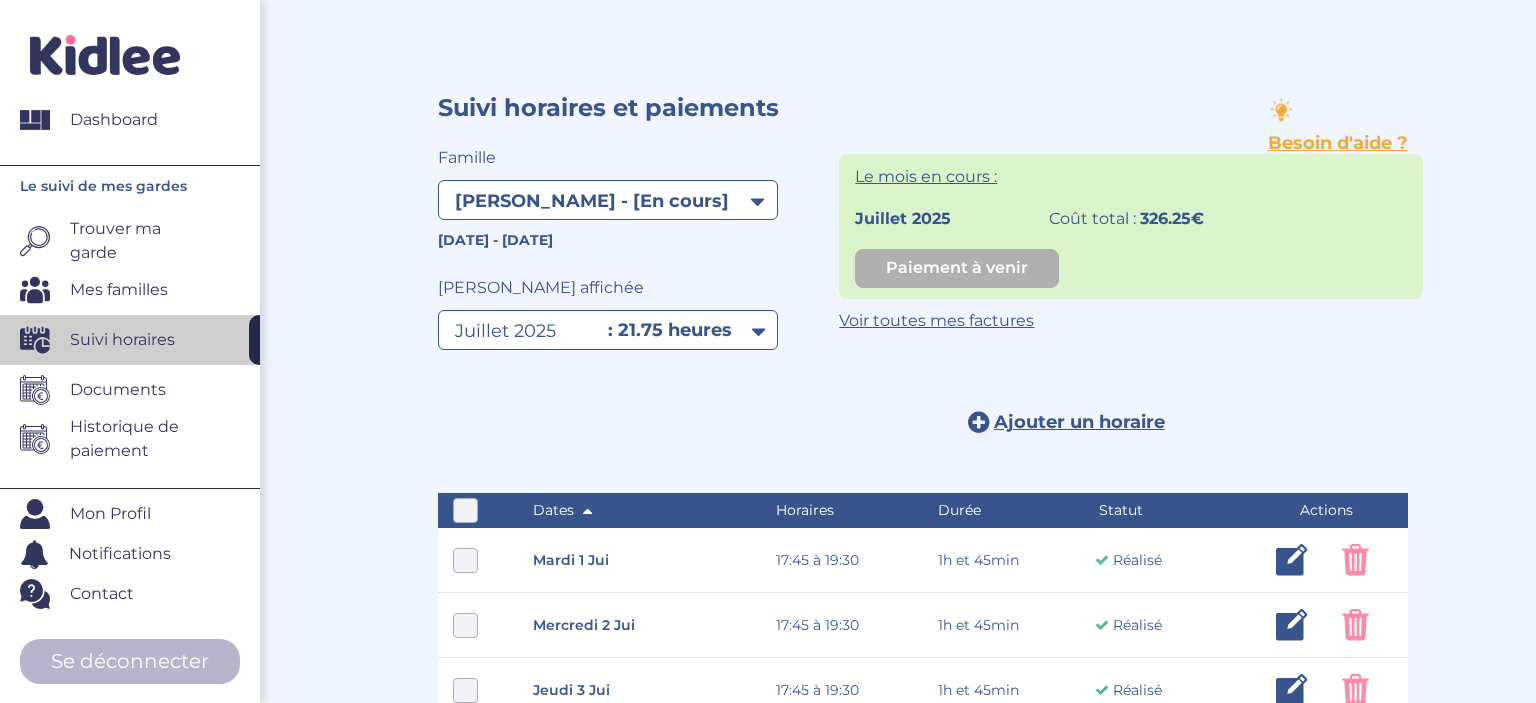 select on "1722" 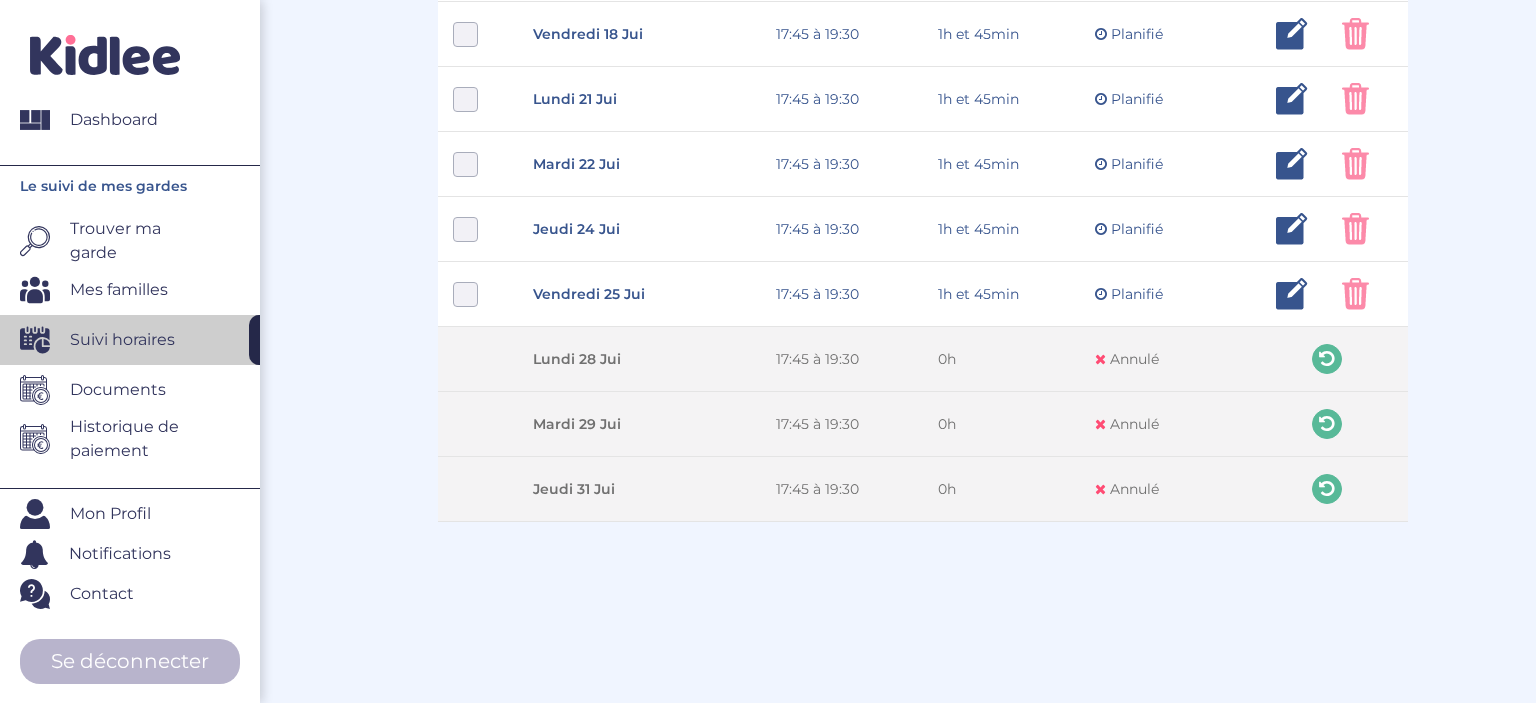 scroll, scrollTop: 1405, scrollLeft: 0, axis: vertical 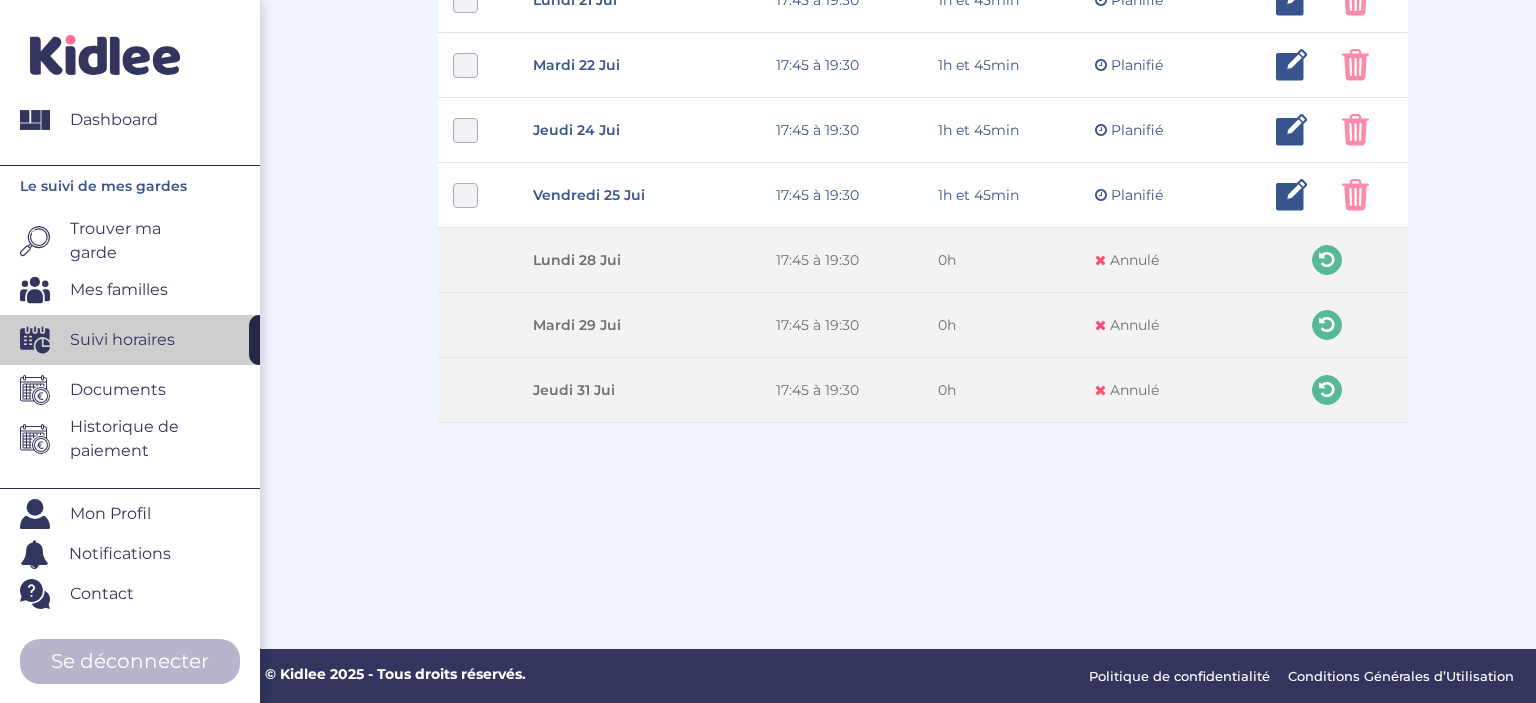 click on "Documents" at bounding box center [118, 390] 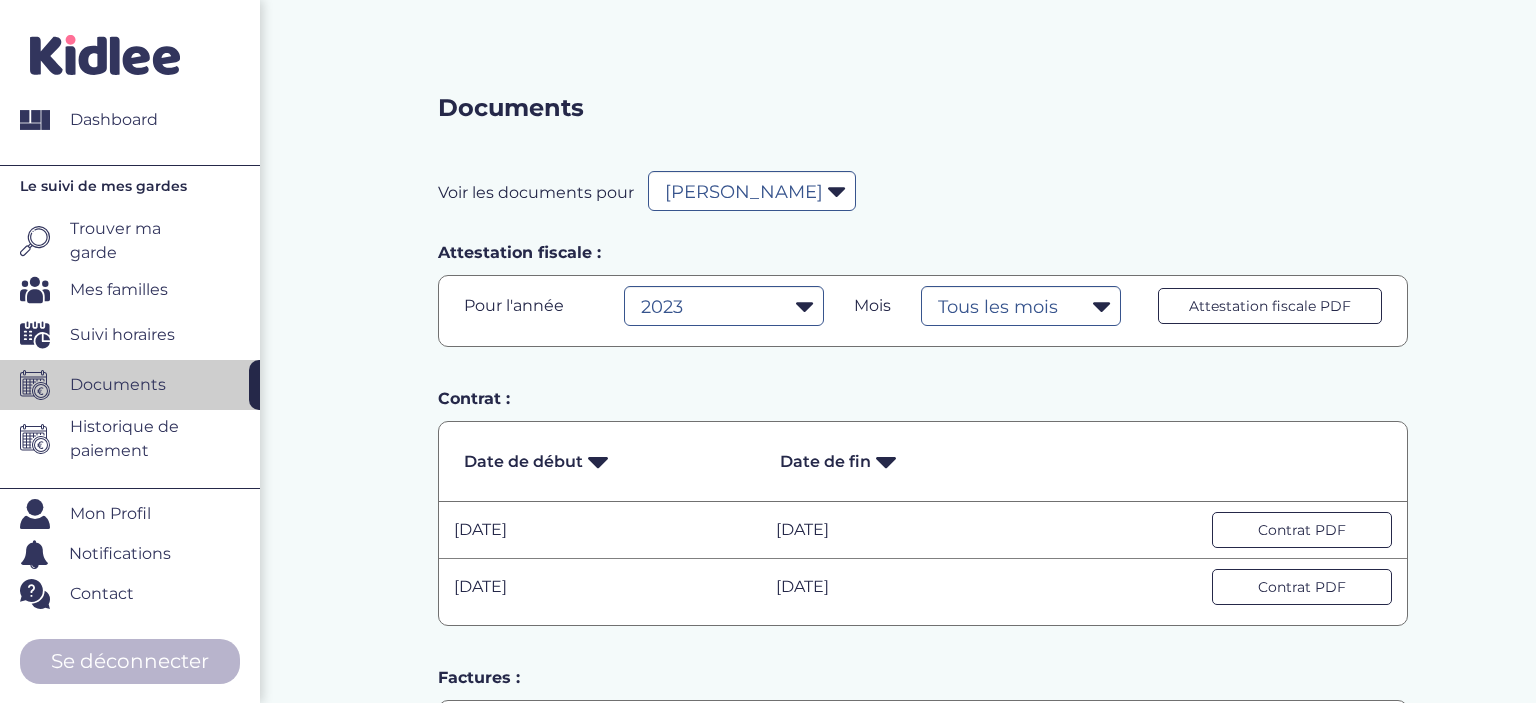 select on "1179" 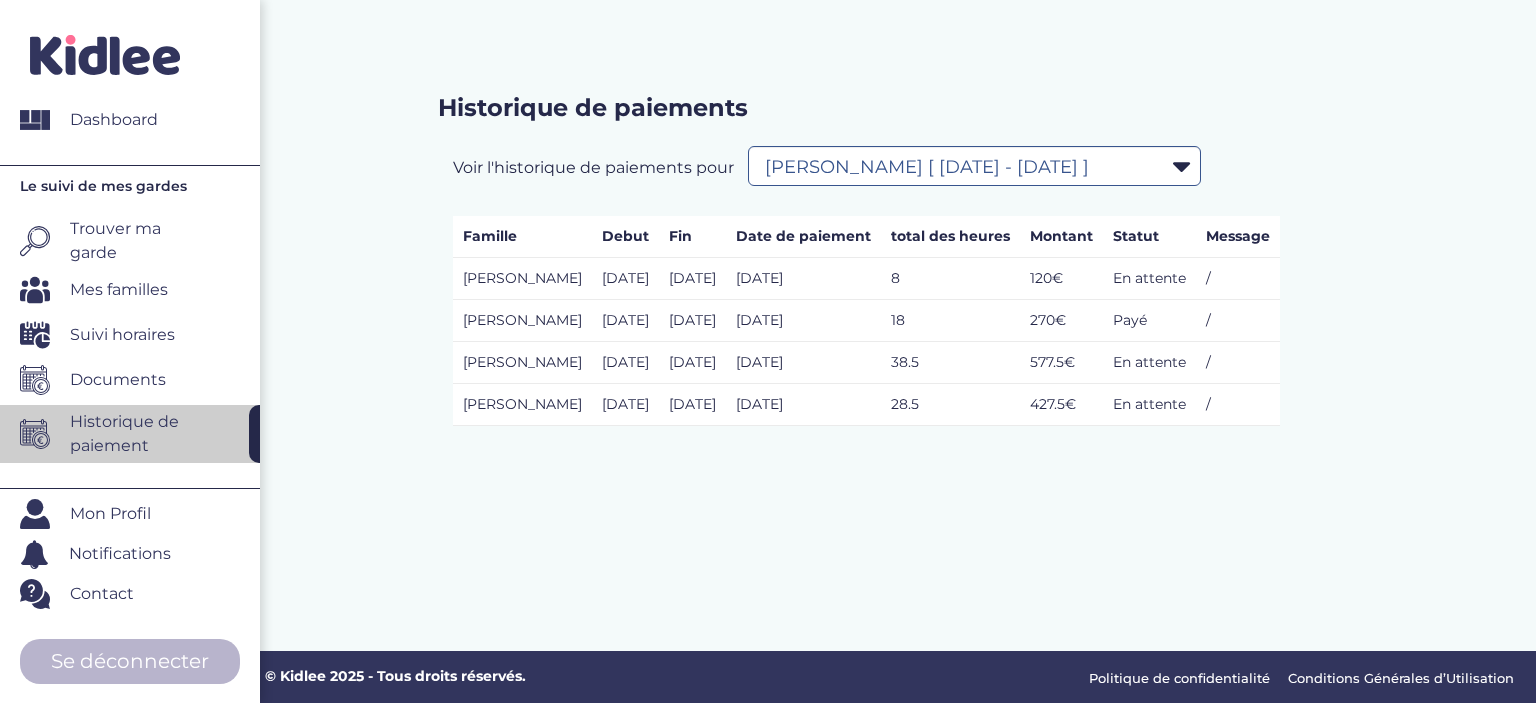 select on "1187" 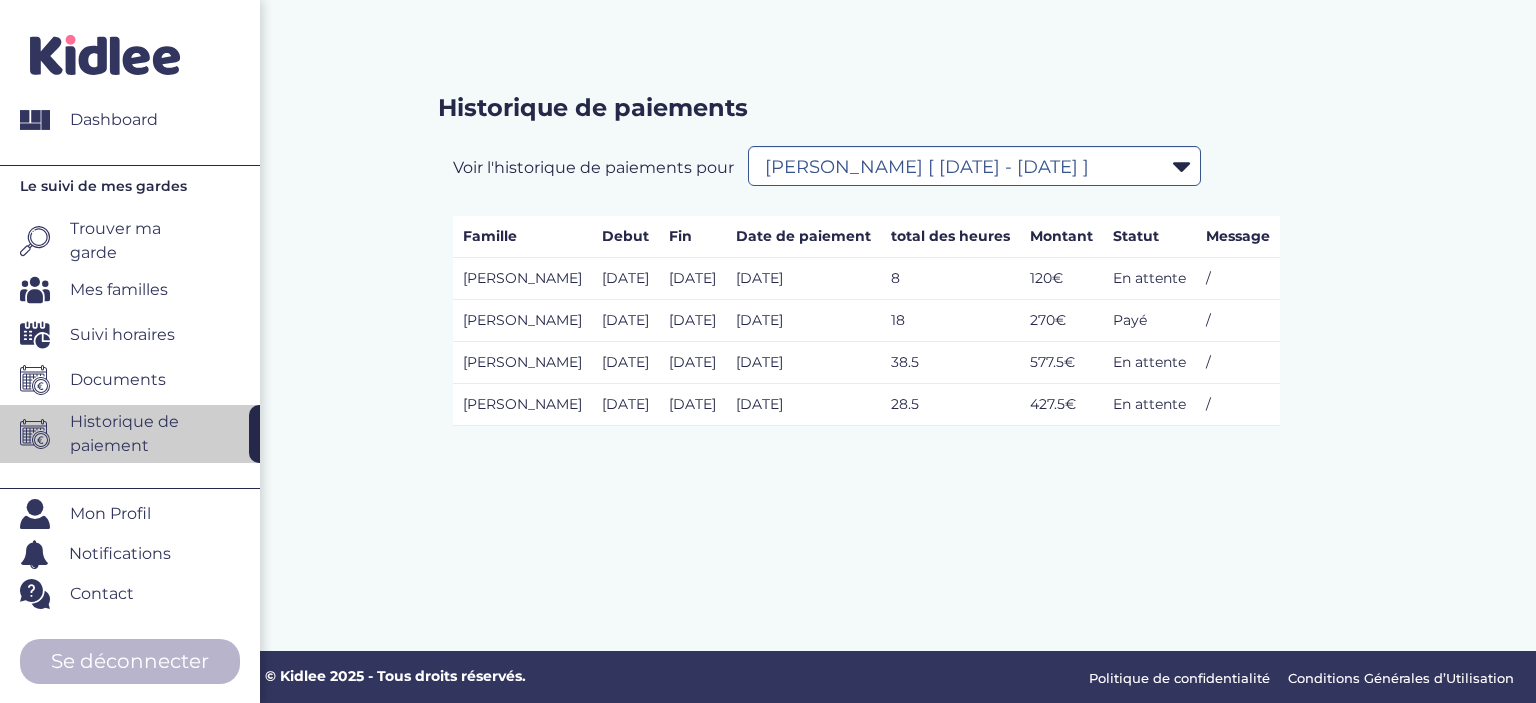 click on "Historique de paiements
Voir l'historique de paiements pour   Filtrer par Contrat
DASSA Yamina [ 2023-04-24 -
2023-07-31 ]
DASSA Yamina [ 2023-09-04 -
2024-07-31 ]
Carton Charlotte [ 2023-09-13 -
2024-06-30 ]
Mebarki Yasmine [ 2023-12-14 -
2023-12-16 ]
Windsor Joannes Marguerite  [ 2024-01-22 -
2024-07-31 ]
Carton Charlotte [ 2024-09-11 -
2025-06-25 ]
Windsor Joannes Marguerite  [ 2024-09-09 -
2025-07-31 ]
Mebarki Yasmine [ 2024-12-18 -
2024-12-19 ]
Famille
Debut
Fin
Date de paiement
total des heures
Montant
Statut
Message" at bounding box center (922, 310) 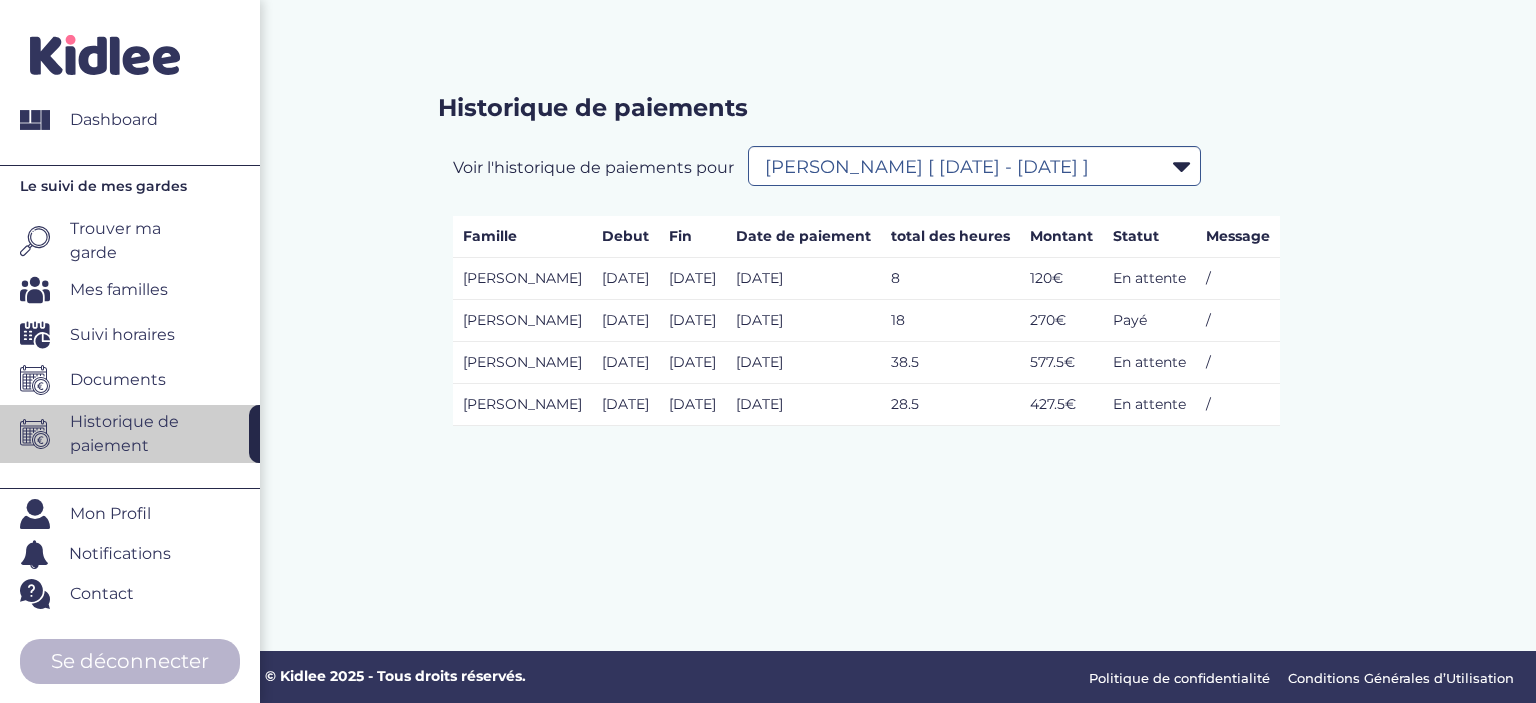 click on ".st0{fill:#32355D;} .st1{fill:#FF6F96;}" 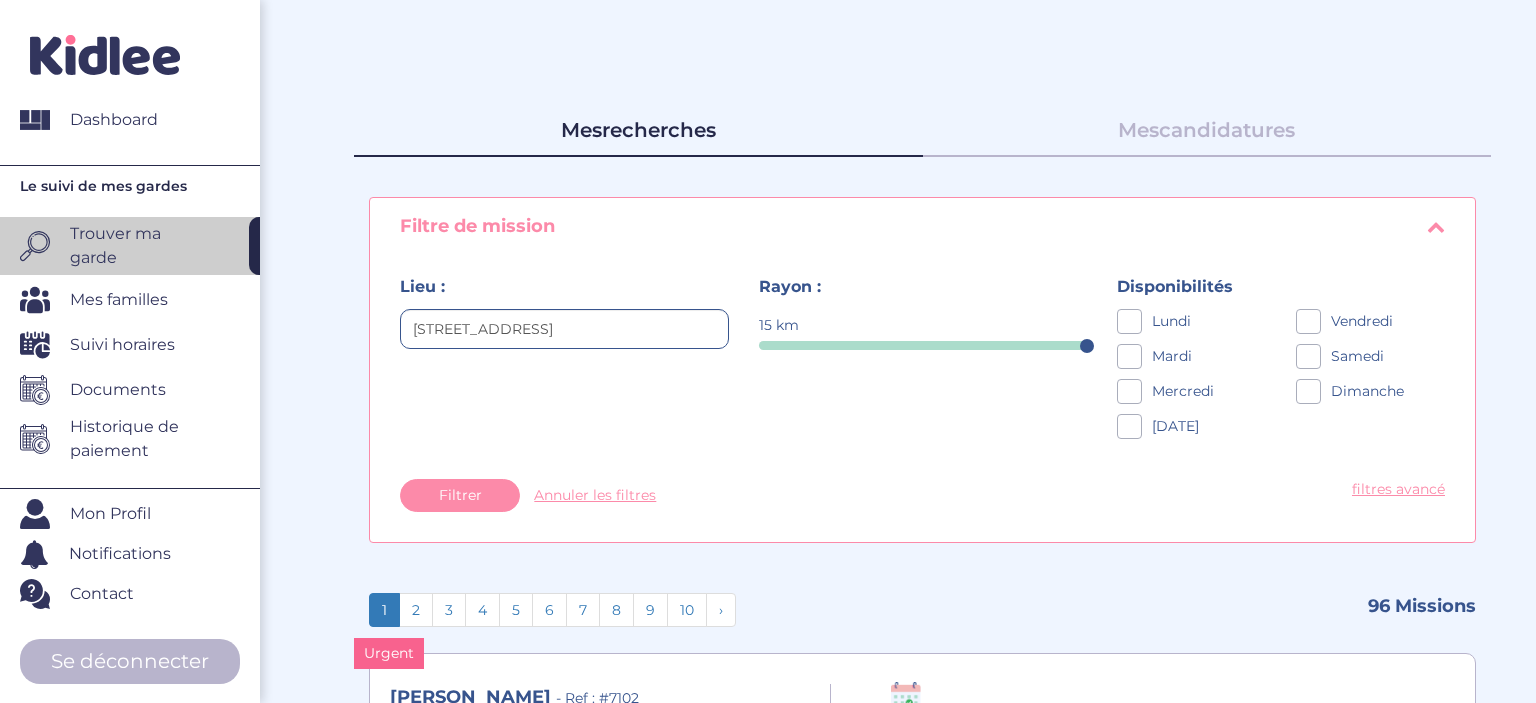scroll, scrollTop: 0, scrollLeft: 0, axis: both 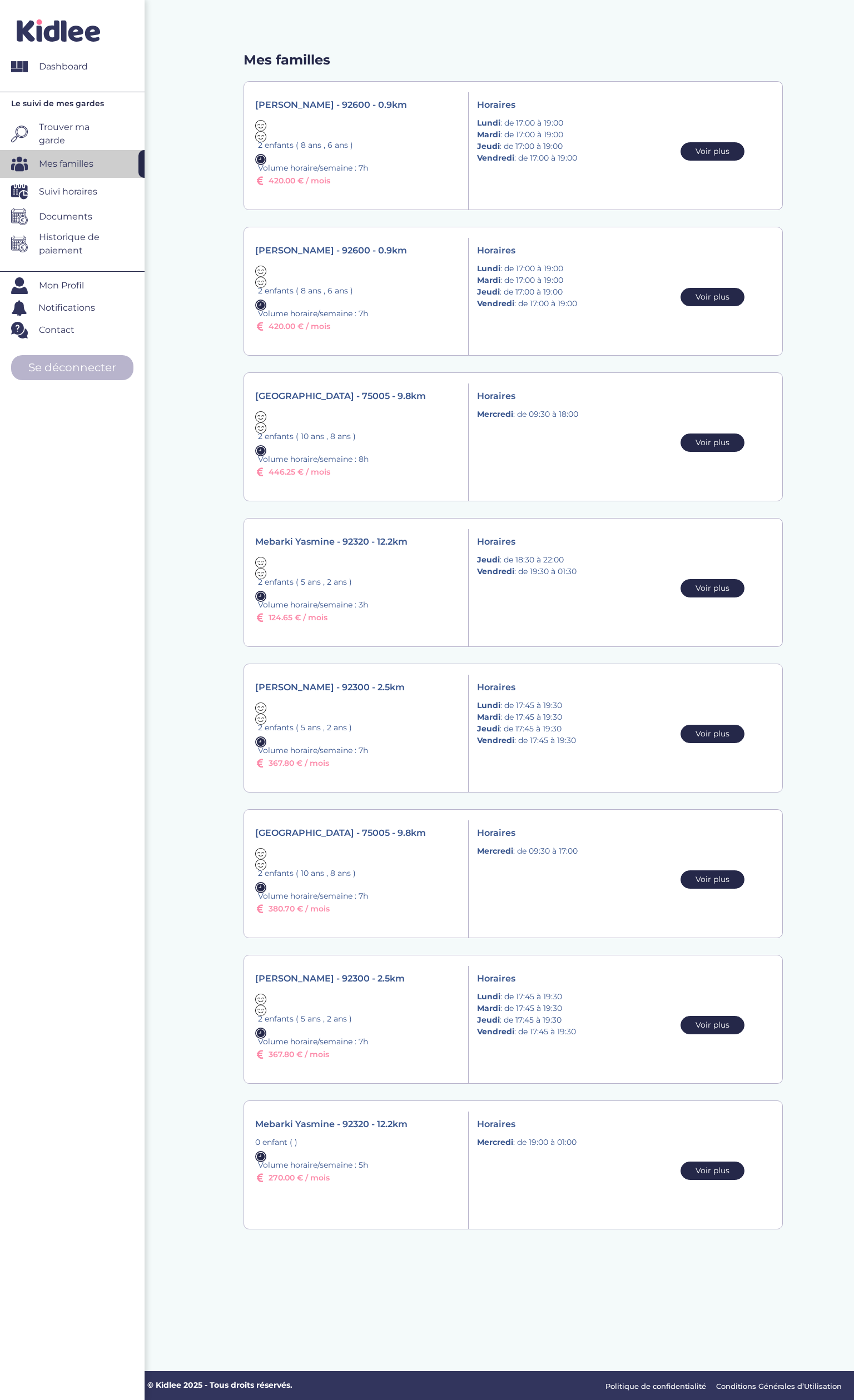click on "Suivi horaires" at bounding box center [78, 192] 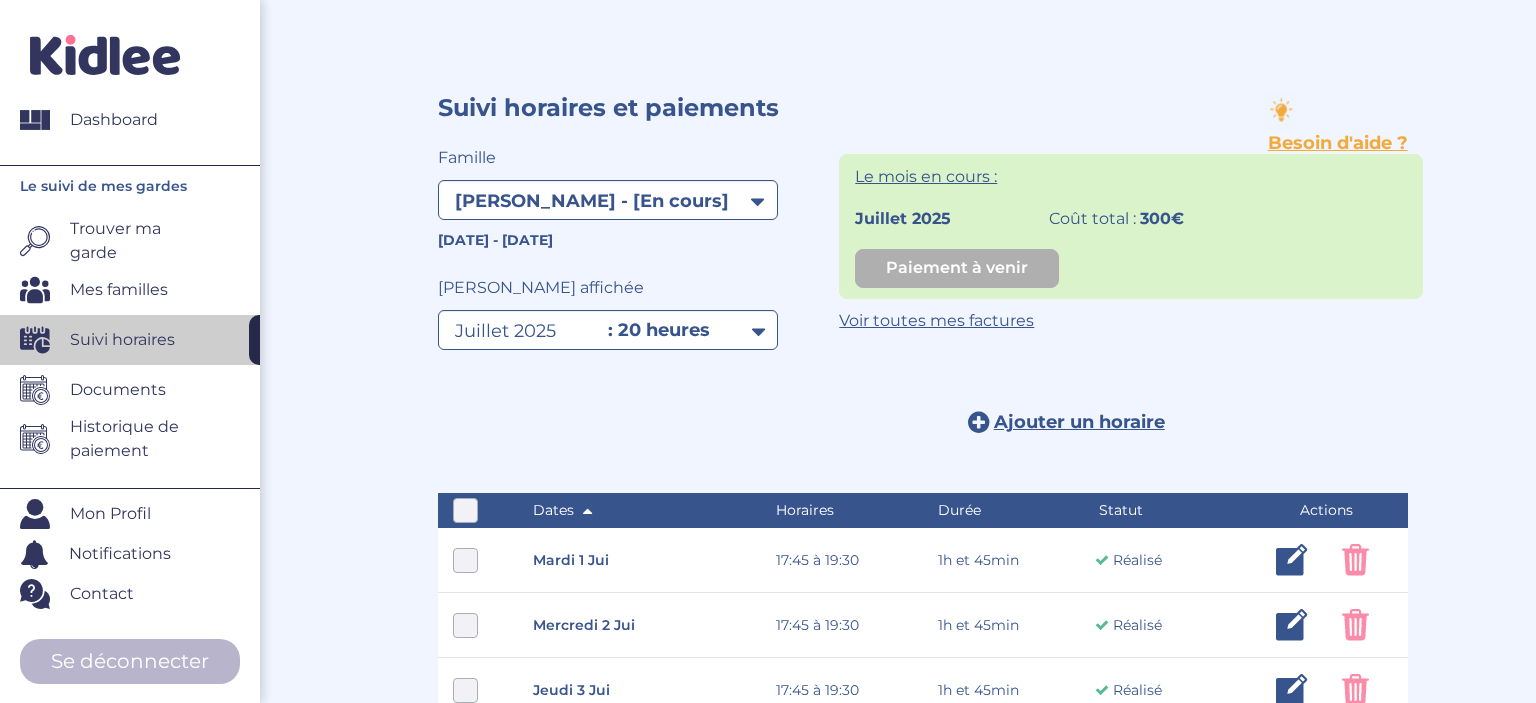 select on "1722" 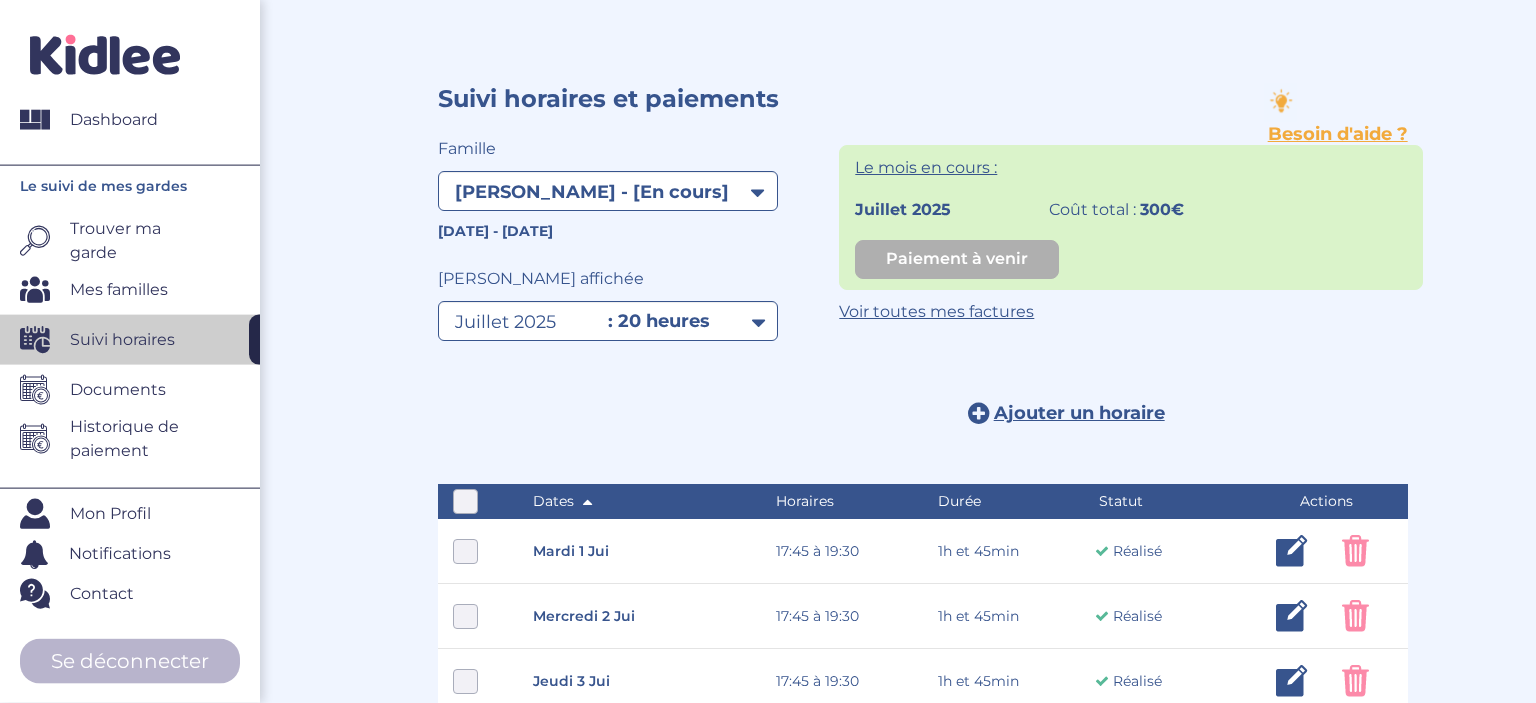 scroll, scrollTop: 0, scrollLeft: 0, axis: both 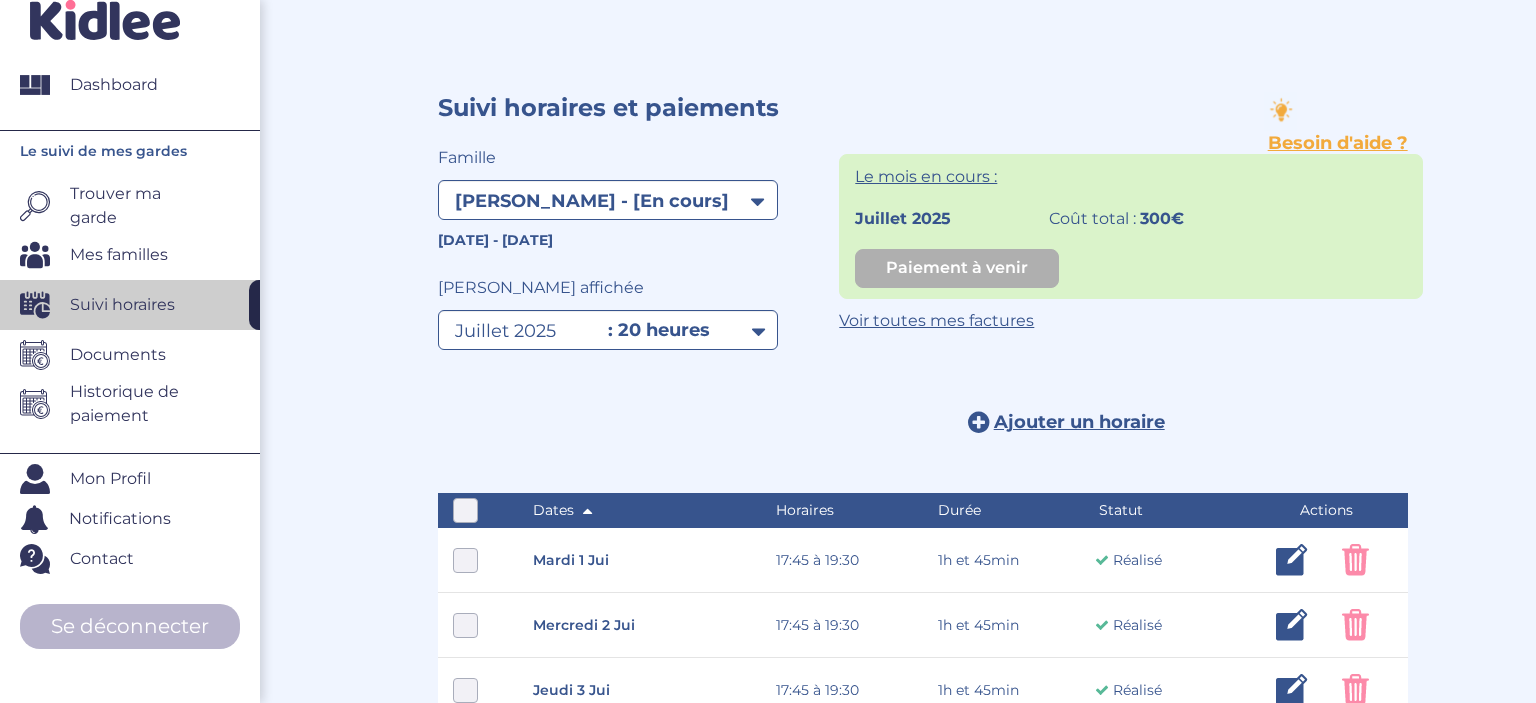 click on "Documents" at bounding box center (140, 355) 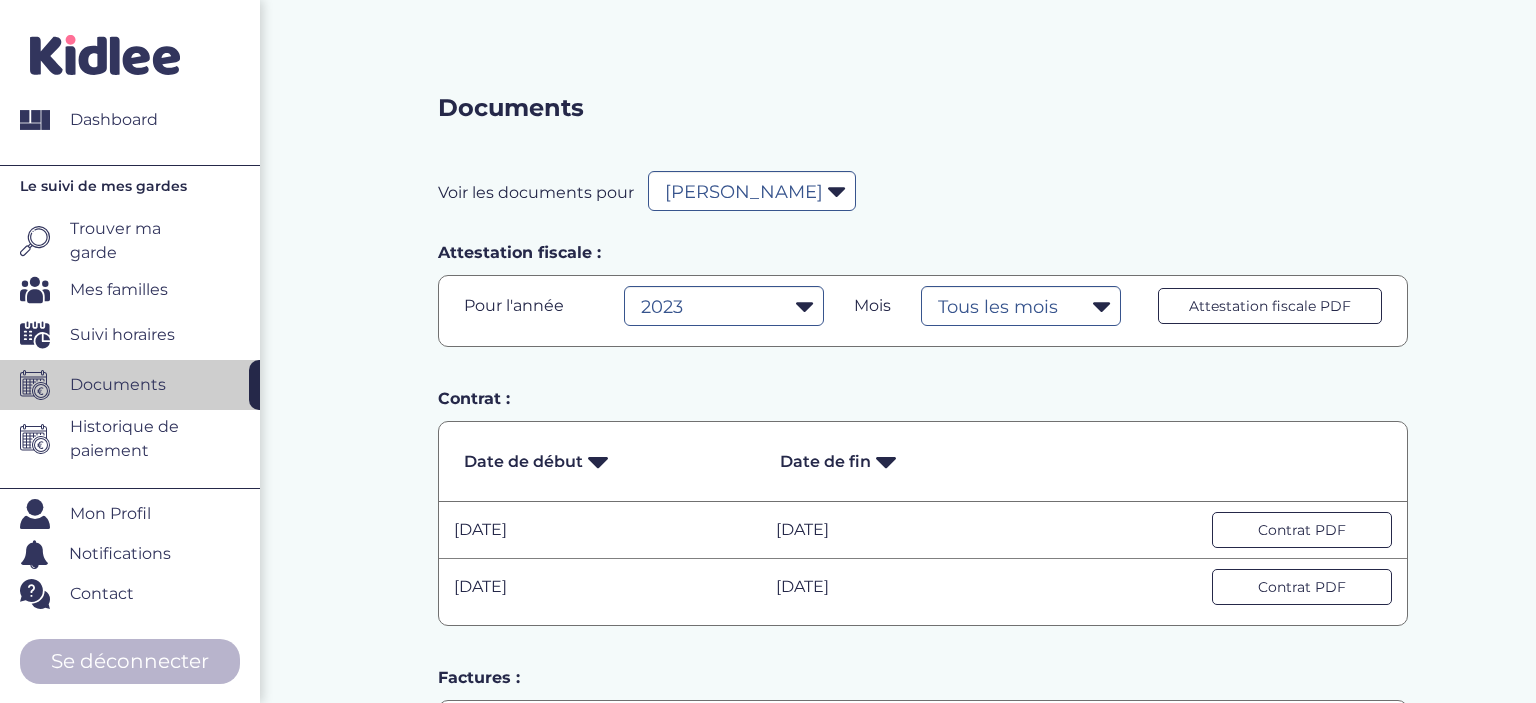 select on "1179" 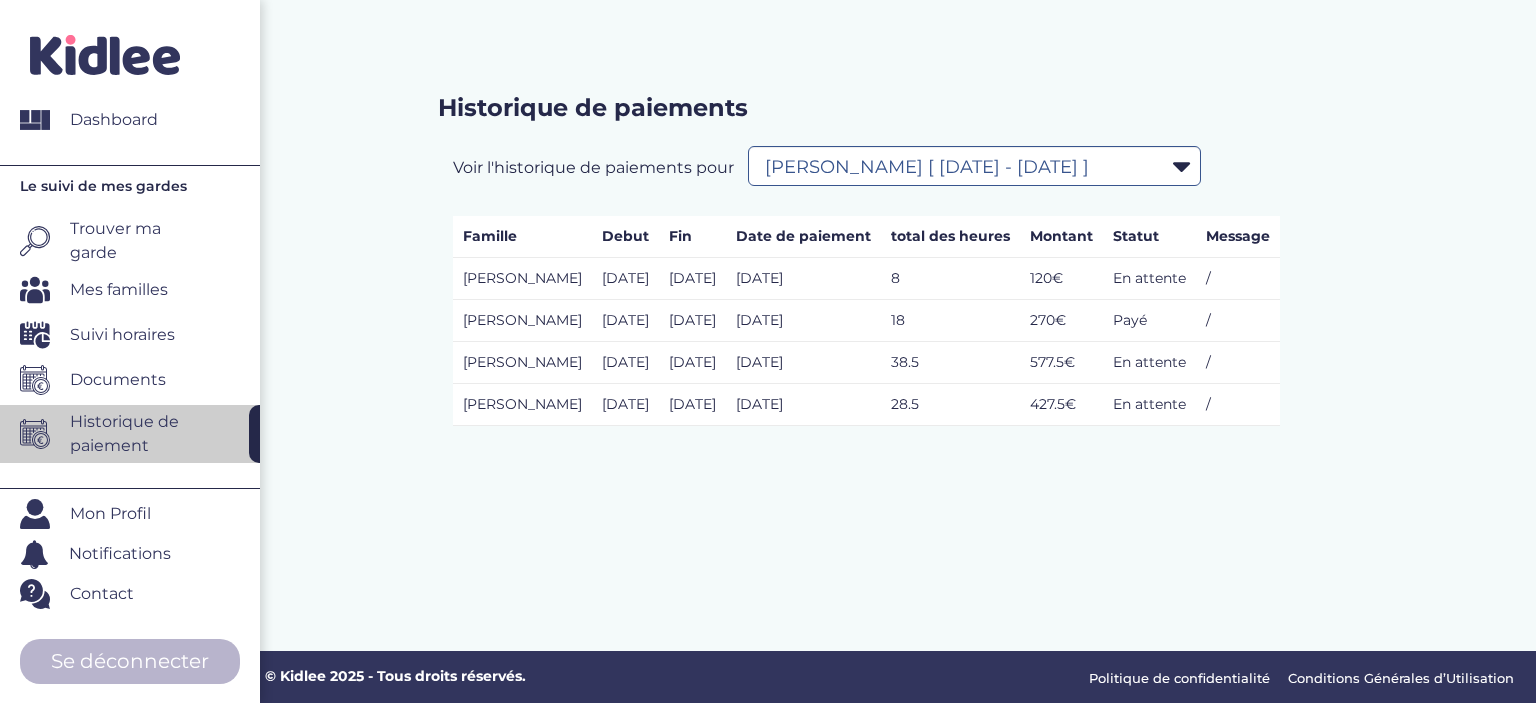 select on "1187" 